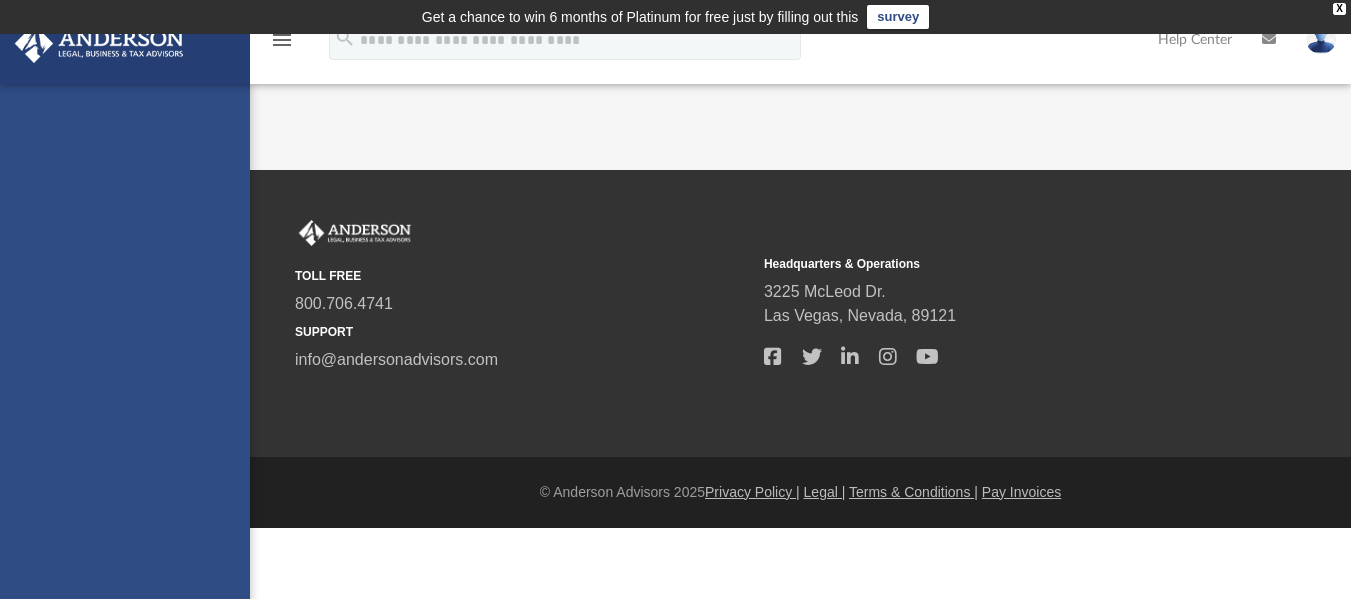 scroll, scrollTop: 0, scrollLeft: 0, axis: both 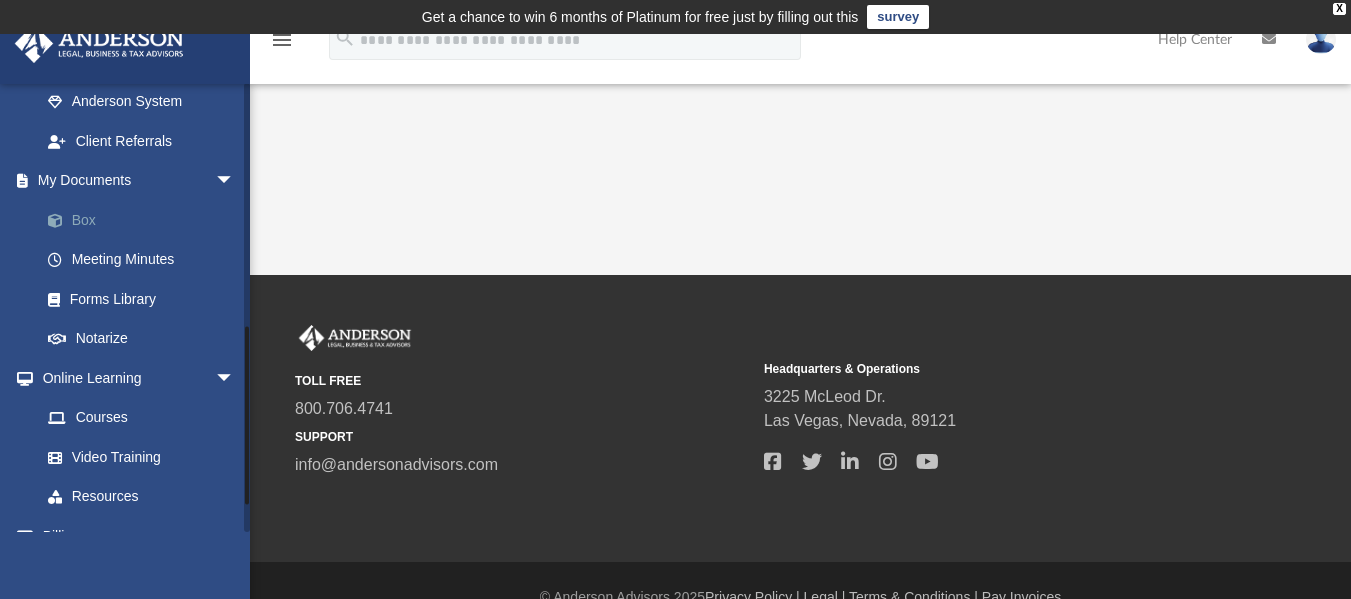 click on "Box" at bounding box center (146, 220) 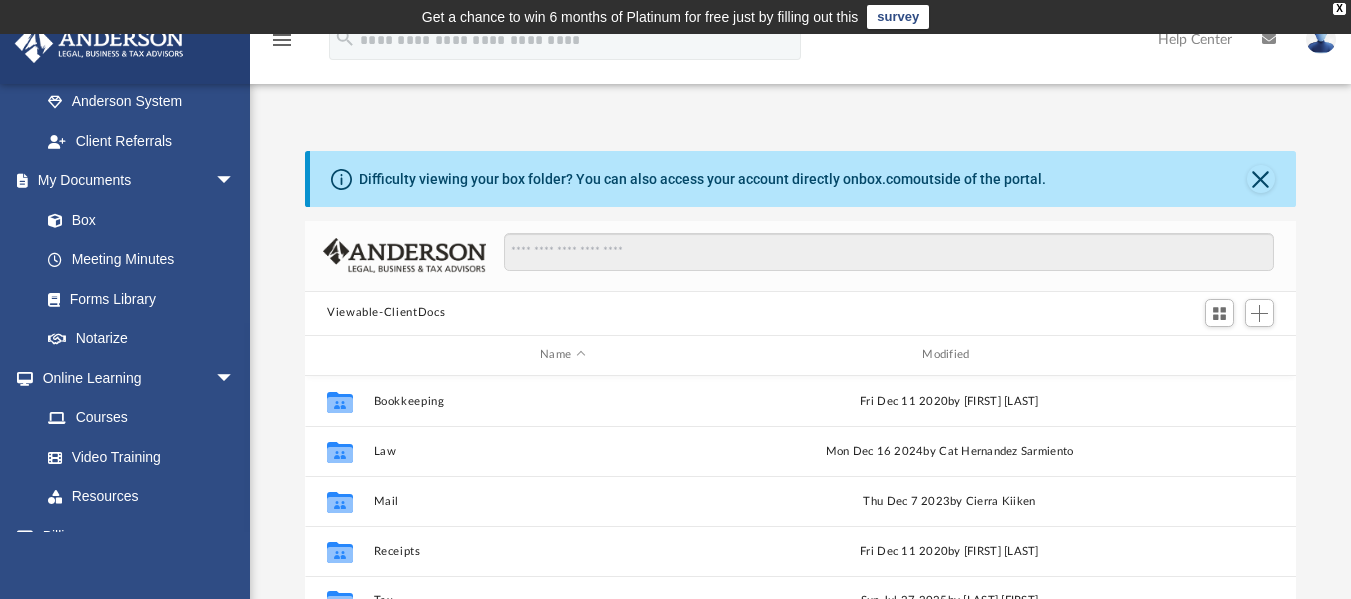 scroll, scrollTop: 300, scrollLeft: 0, axis: vertical 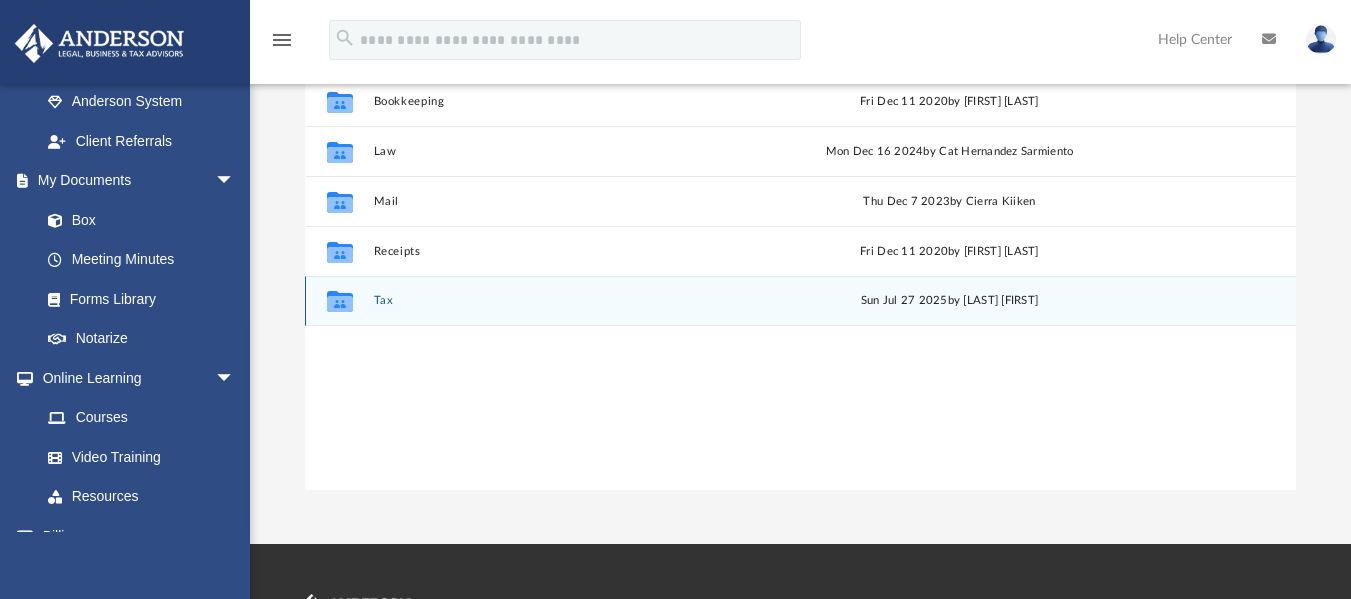 click on "Tax" at bounding box center (563, 300) 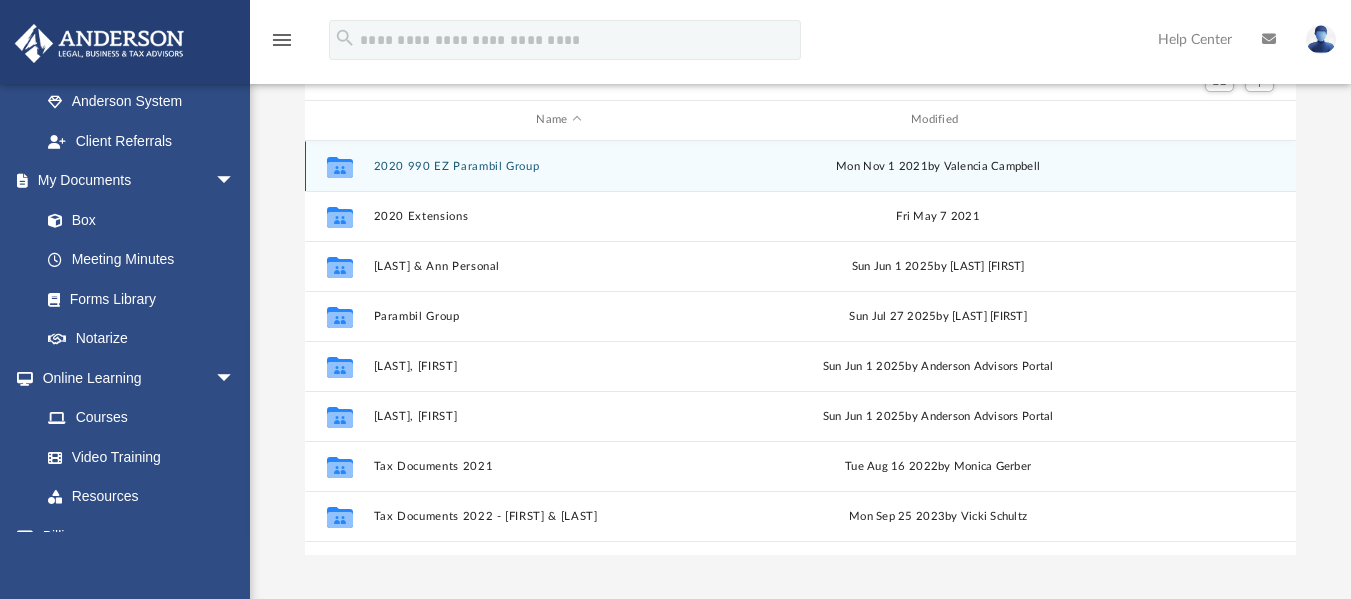 scroll, scrollTop: 200, scrollLeft: 0, axis: vertical 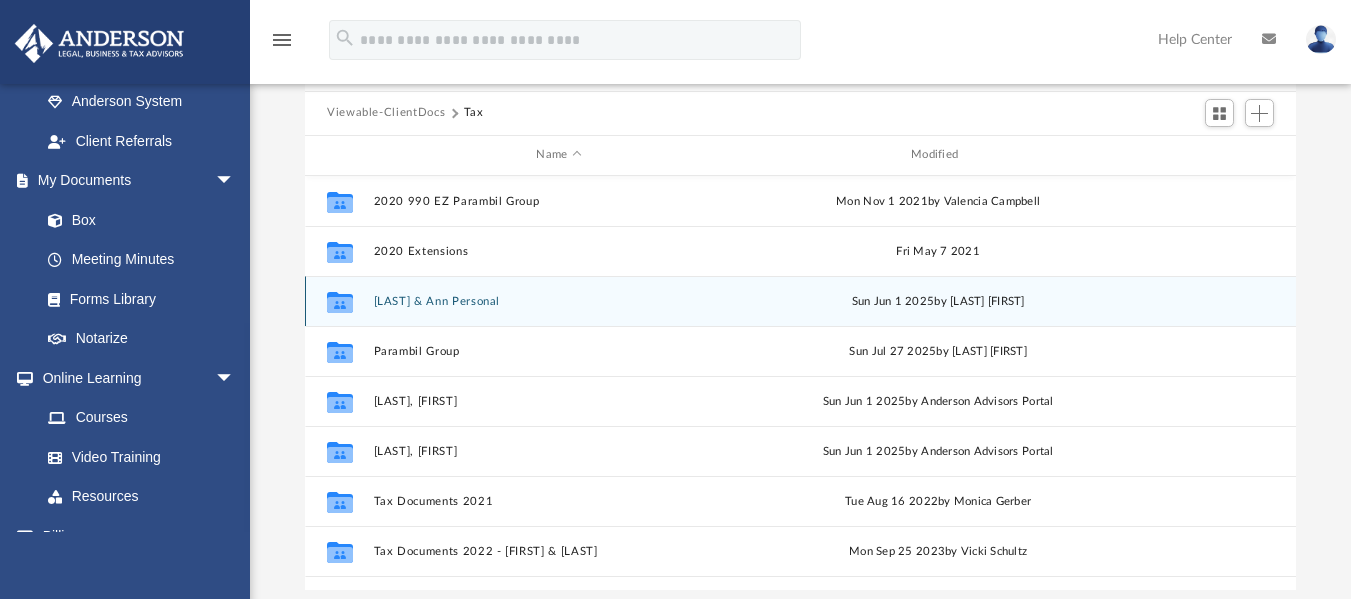 click on "[LAST] & Ann Personal" at bounding box center (559, 300) 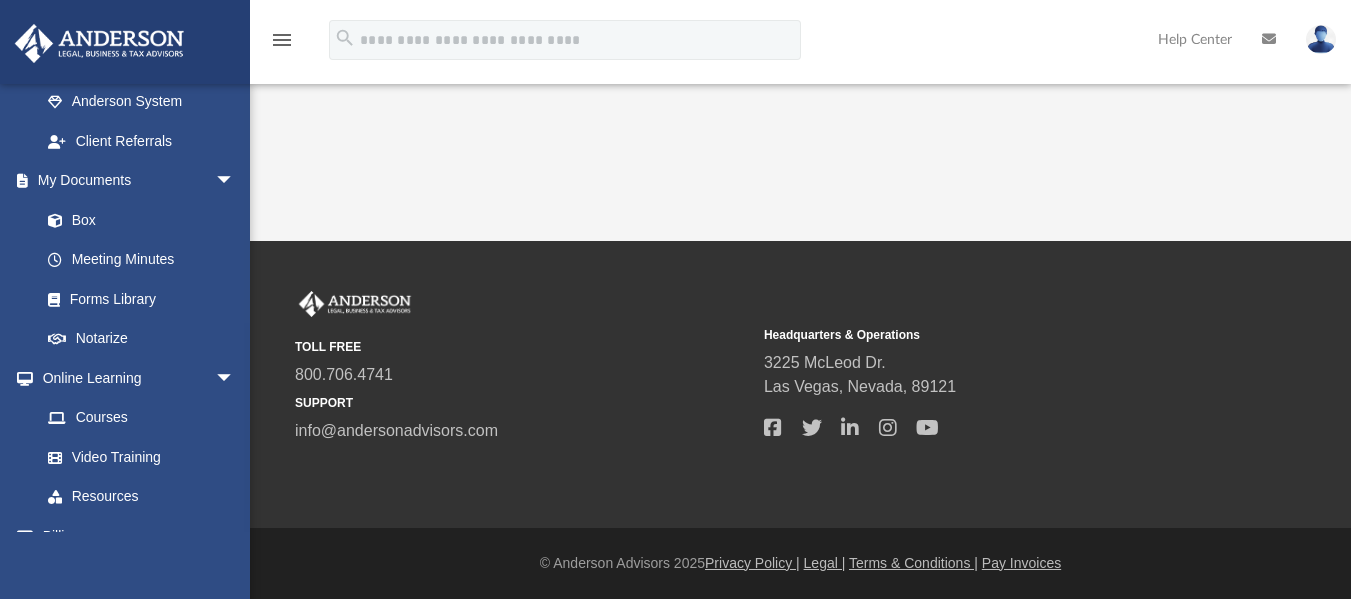 scroll, scrollTop: 0, scrollLeft: 0, axis: both 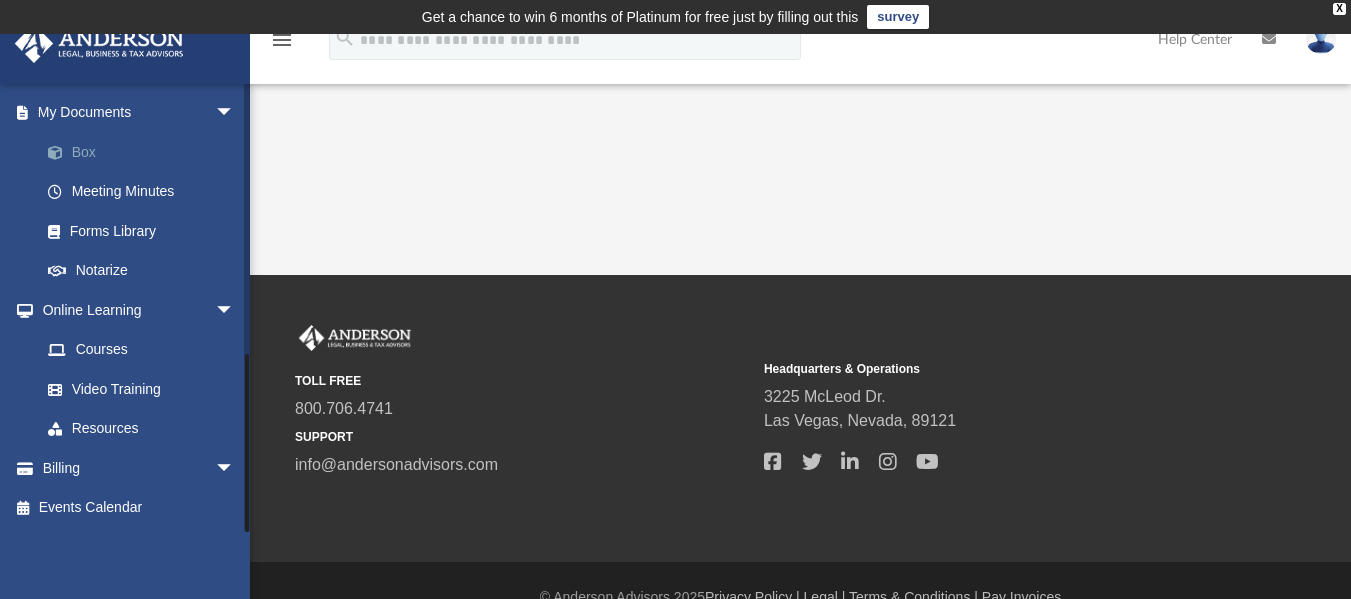 click on "Box" at bounding box center [146, 152] 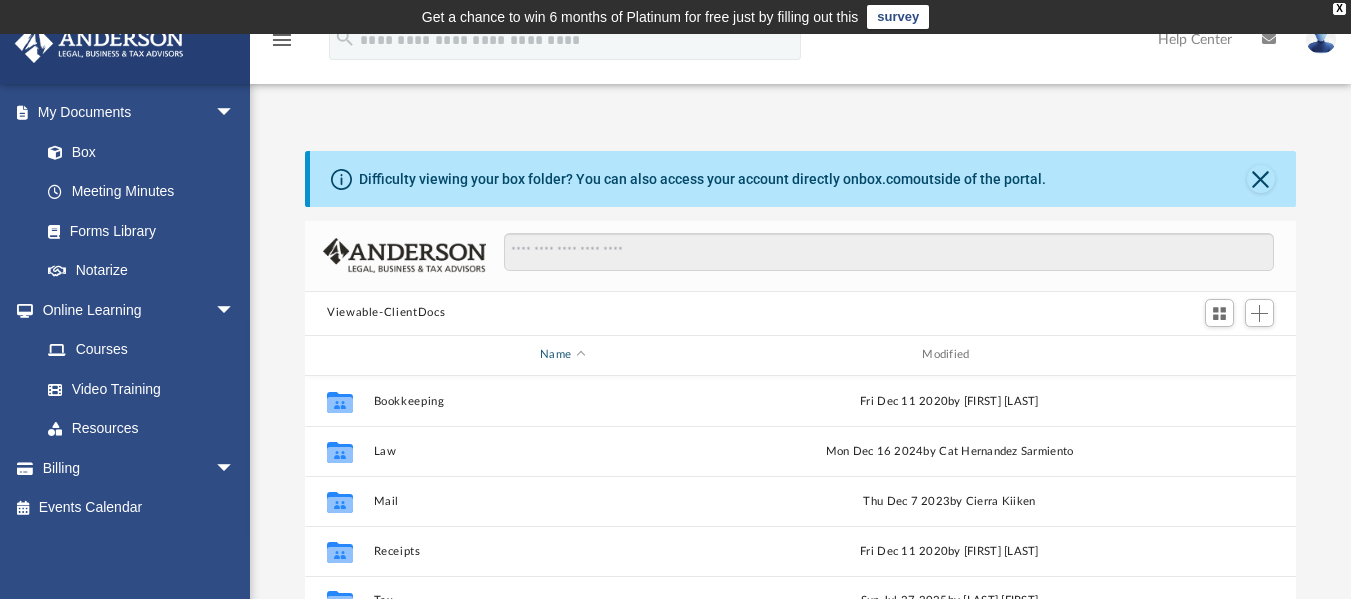 scroll, scrollTop: 16, scrollLeft: 16, axis: both 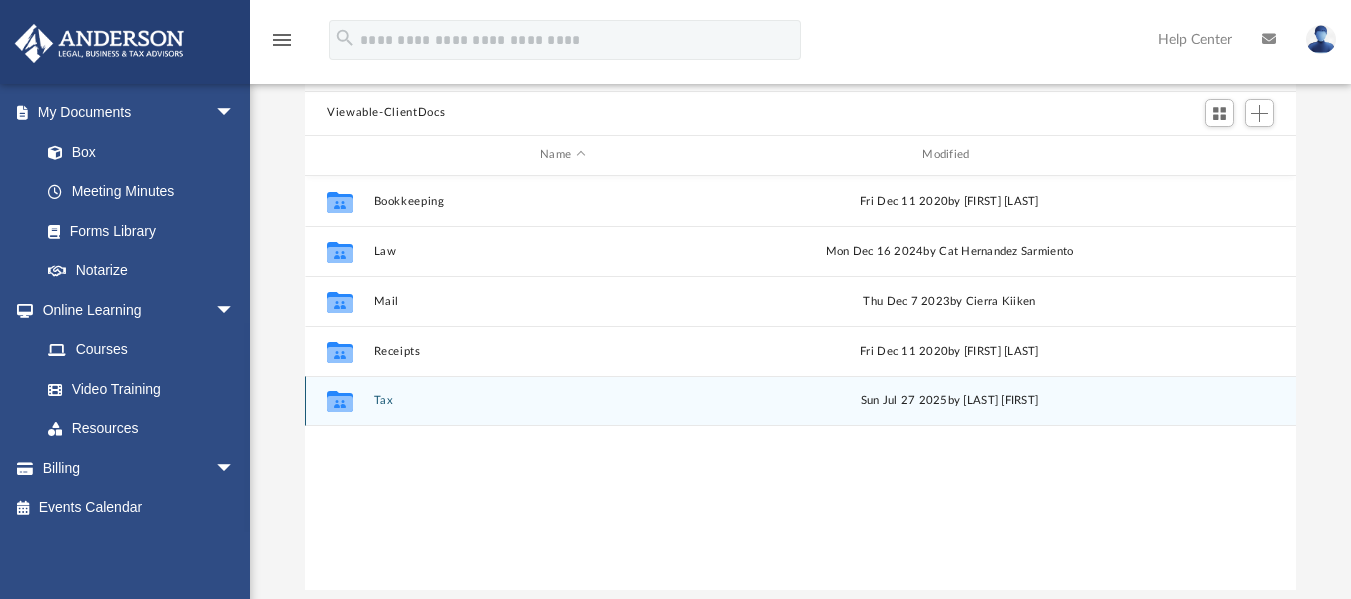 click on "Tax" at bounding box center [563, 400] 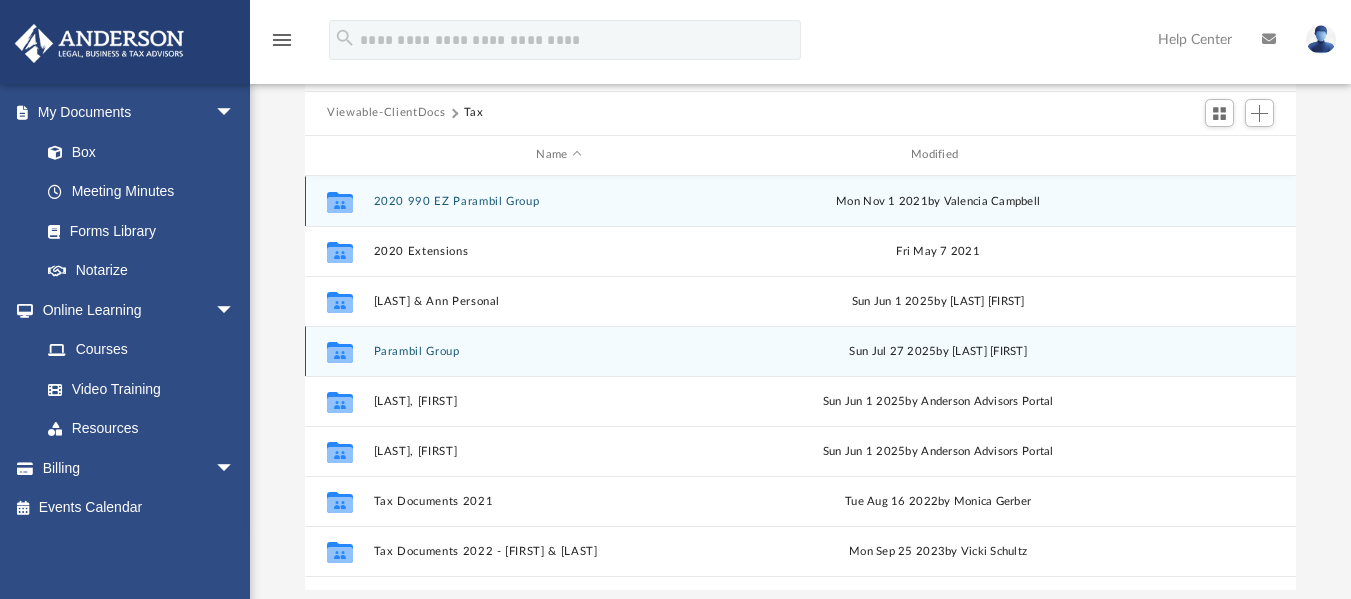 scroll, scrollTop: 86, scrollLeft: 0, axis: vertical 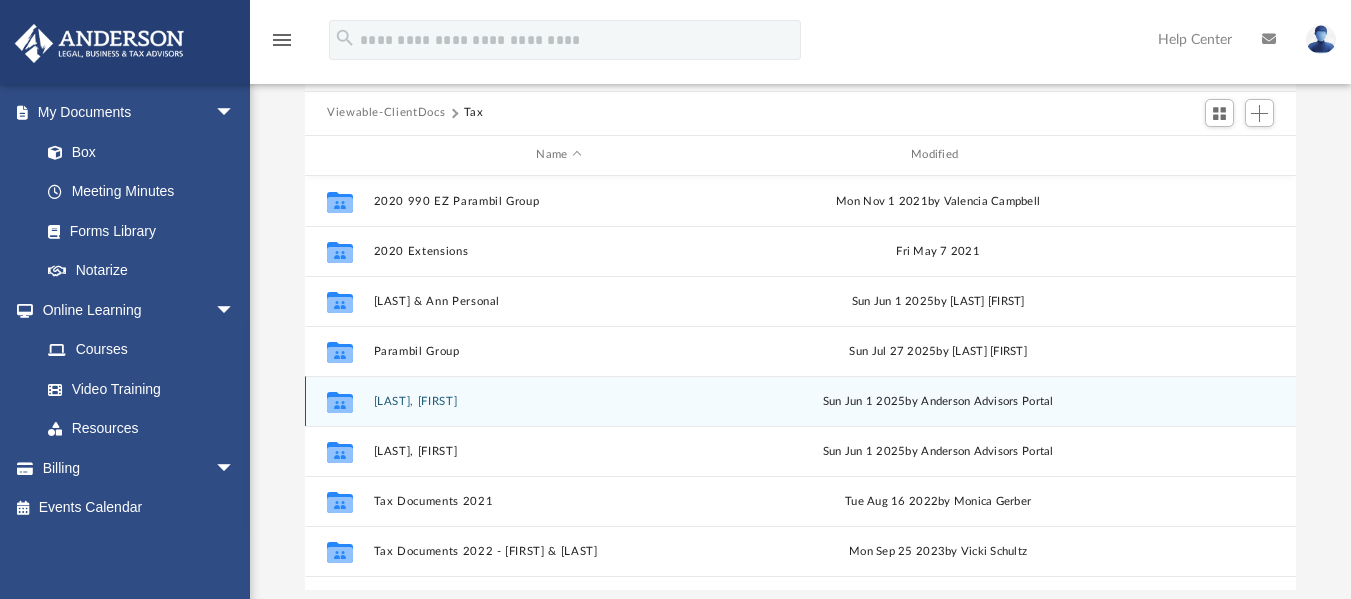 click on "[LAST], [FIRST]" at bounding box center [559, 400] 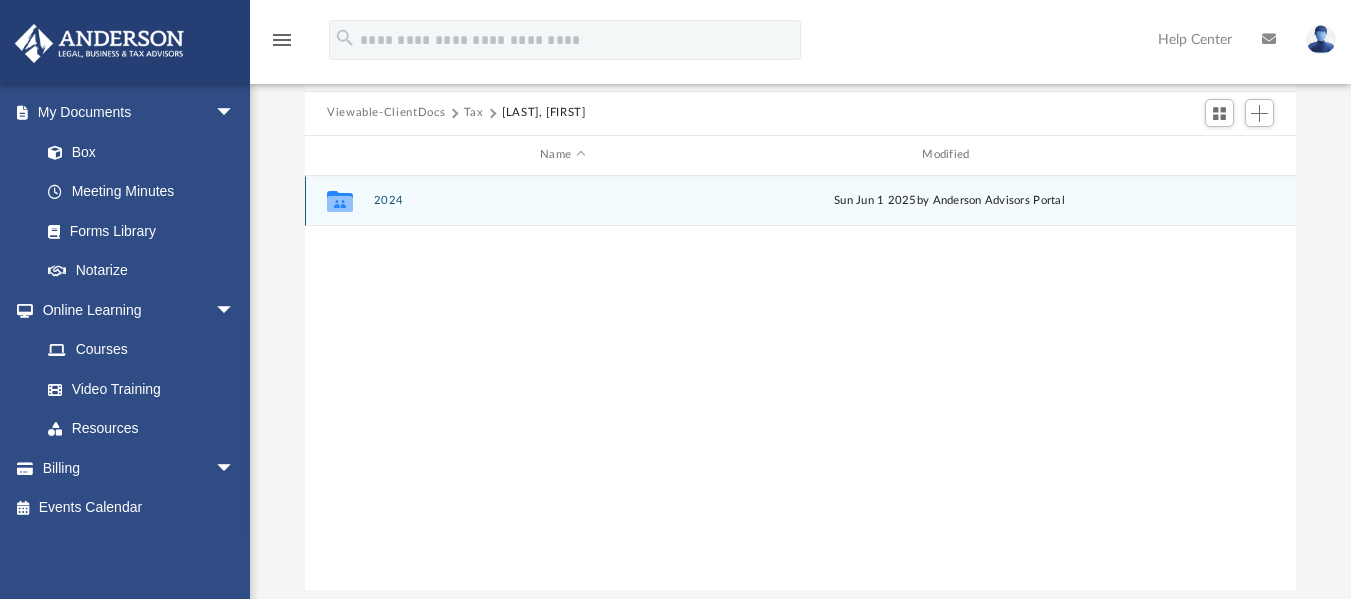 click on "2024" at bounding box center [563, 200] 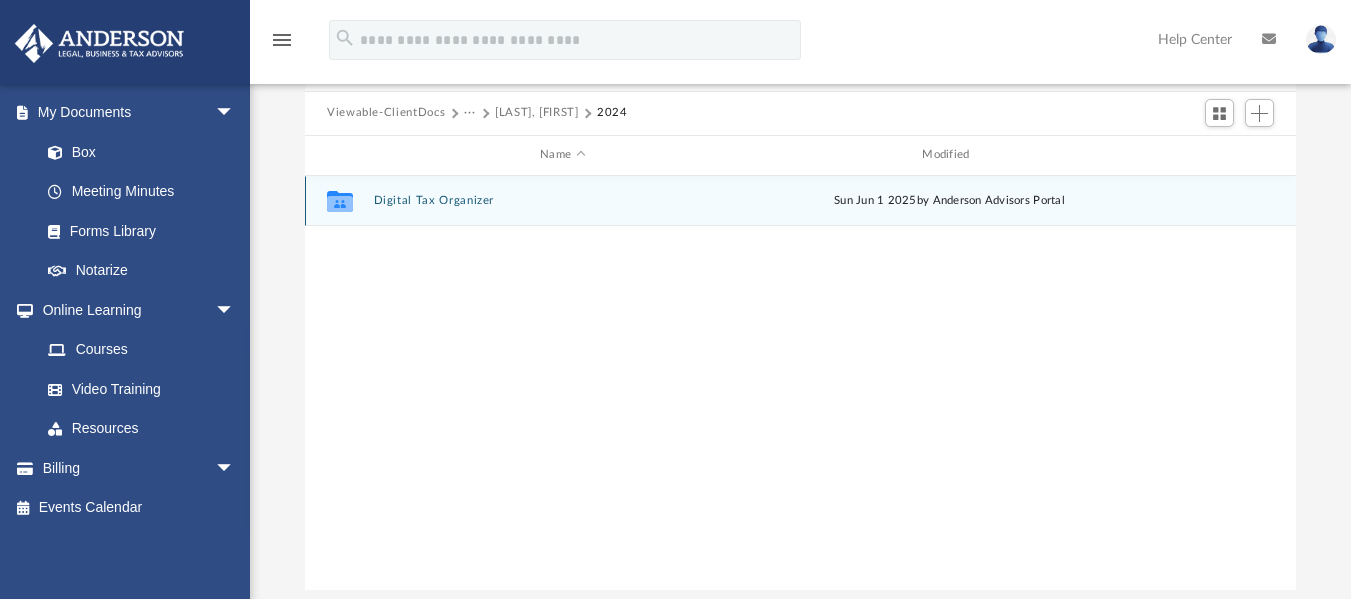 click on "Digital Tax Organizer" at bounding box center (563, 200) 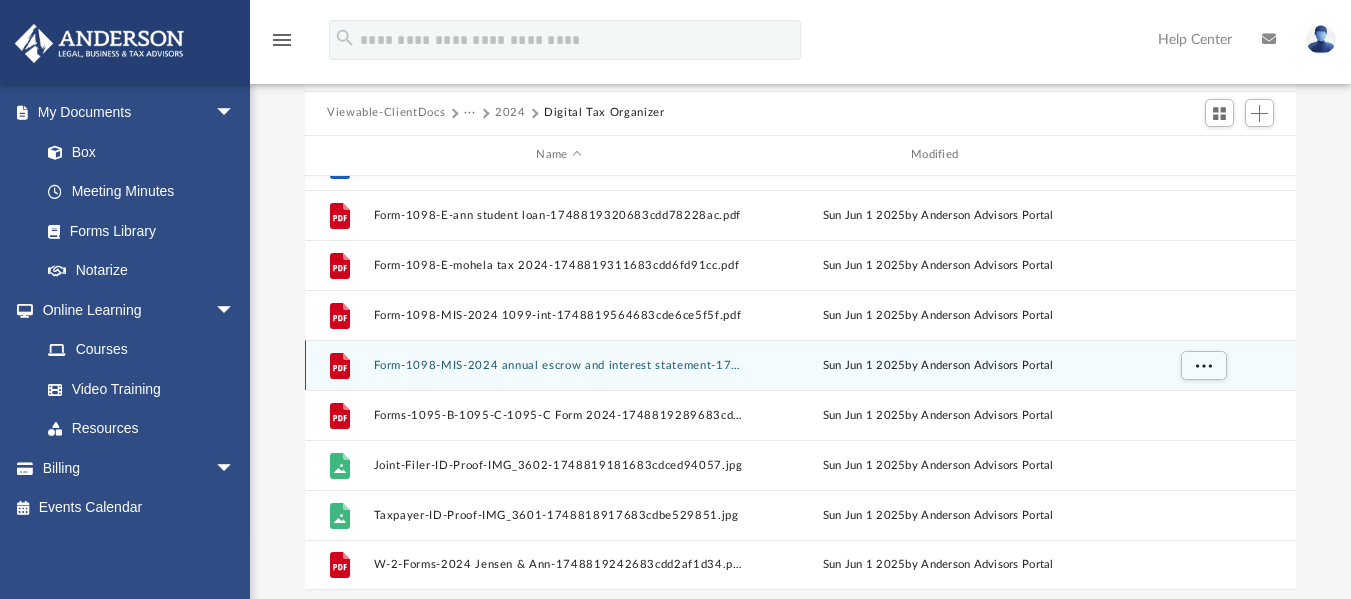 scroll, scrollTop: 0, scrollLeft: 0, axis: both 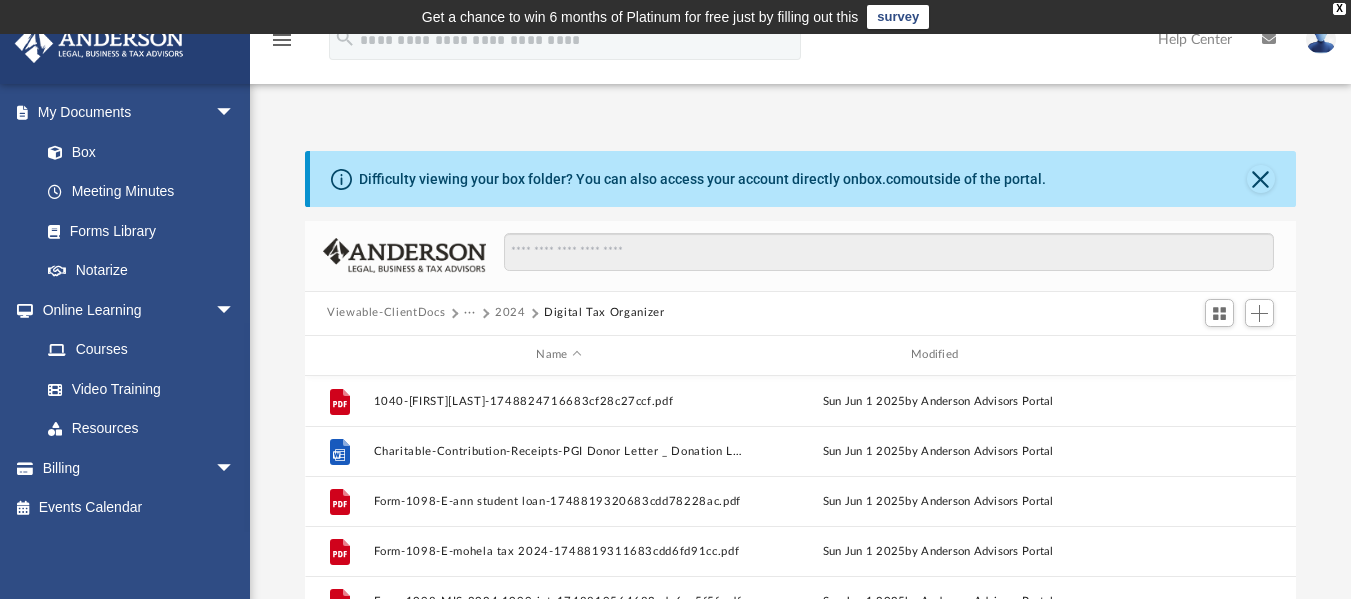 click on "Viewable-ClientDocs" at bounding box center (386, 313) 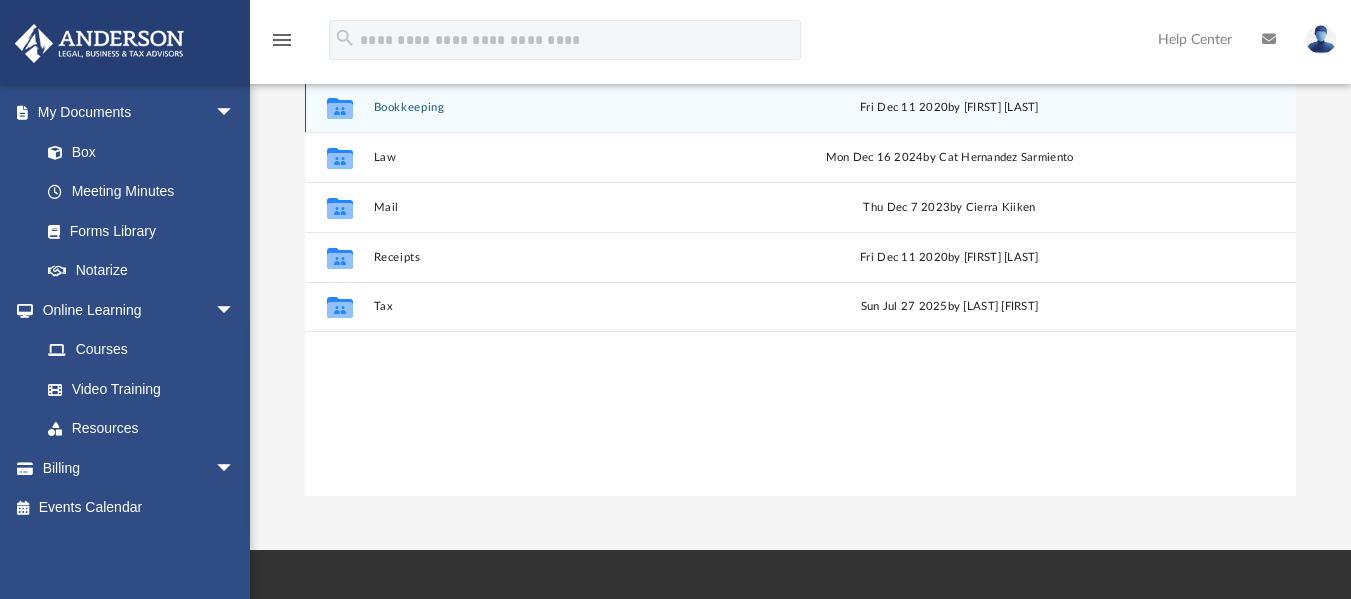 scroll, scrollTop: 300, scrollLeft: 0, axis: vertical 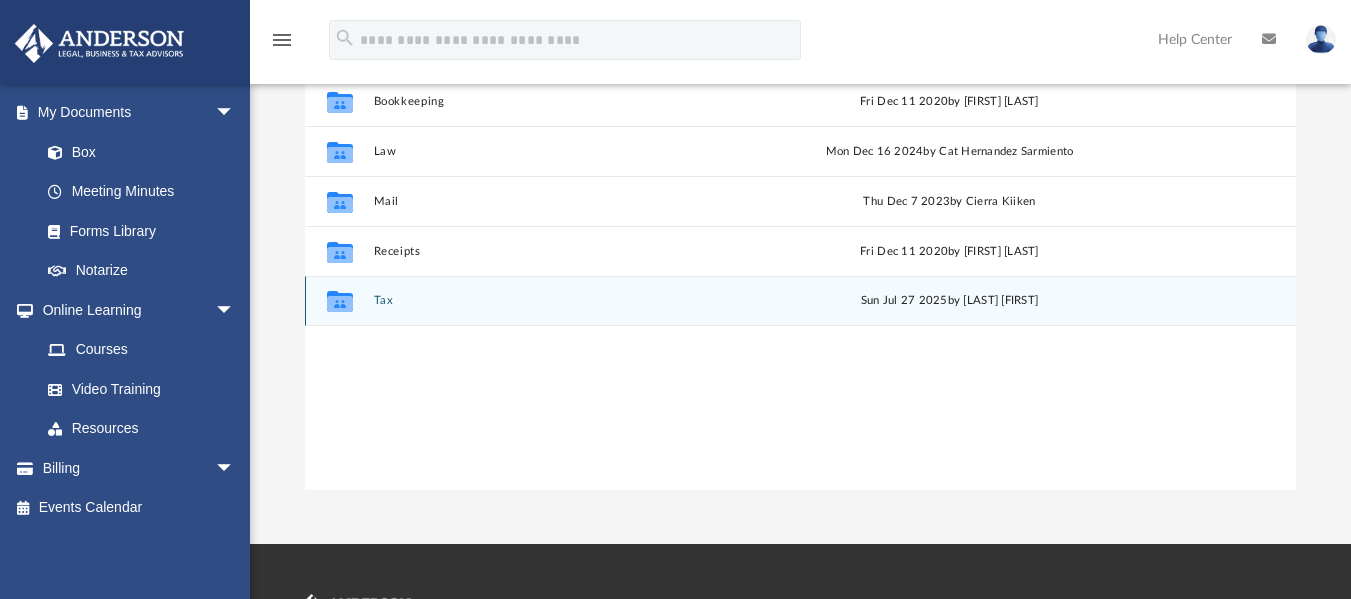 click on "Collaborated Folder Tax Sun Jul 27 2025 by [LAST] [FIRST]" at bounding box center (800, 301) 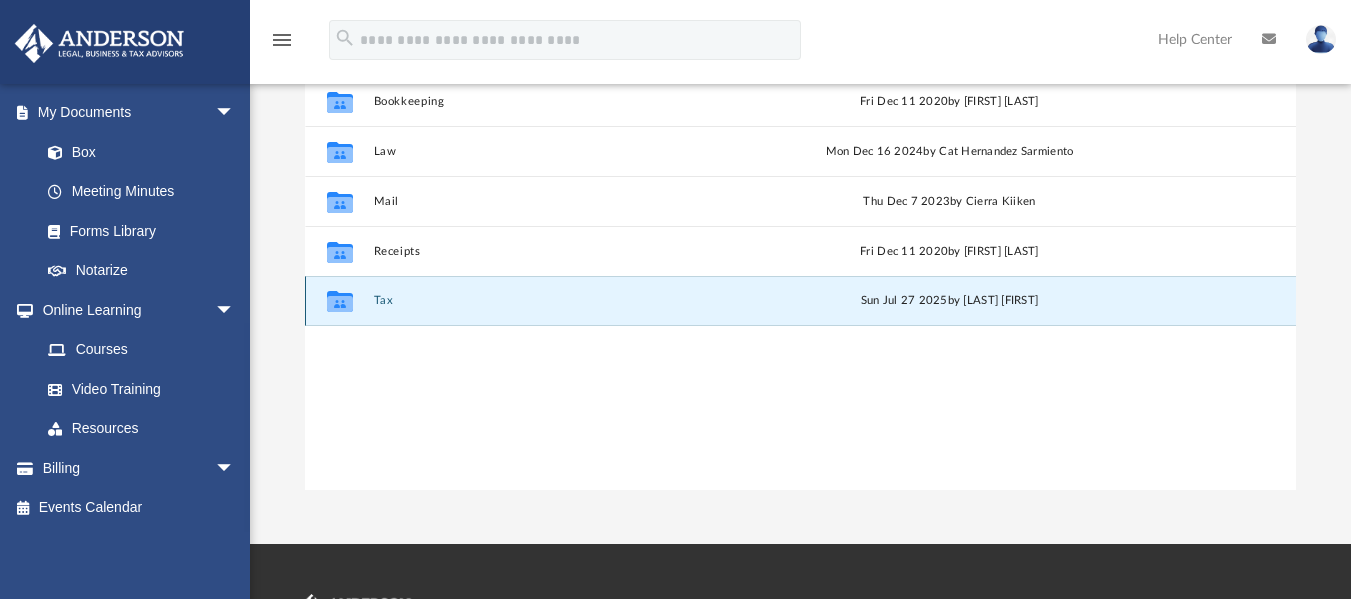 click on "Tax" at bounding box center (563, 300) 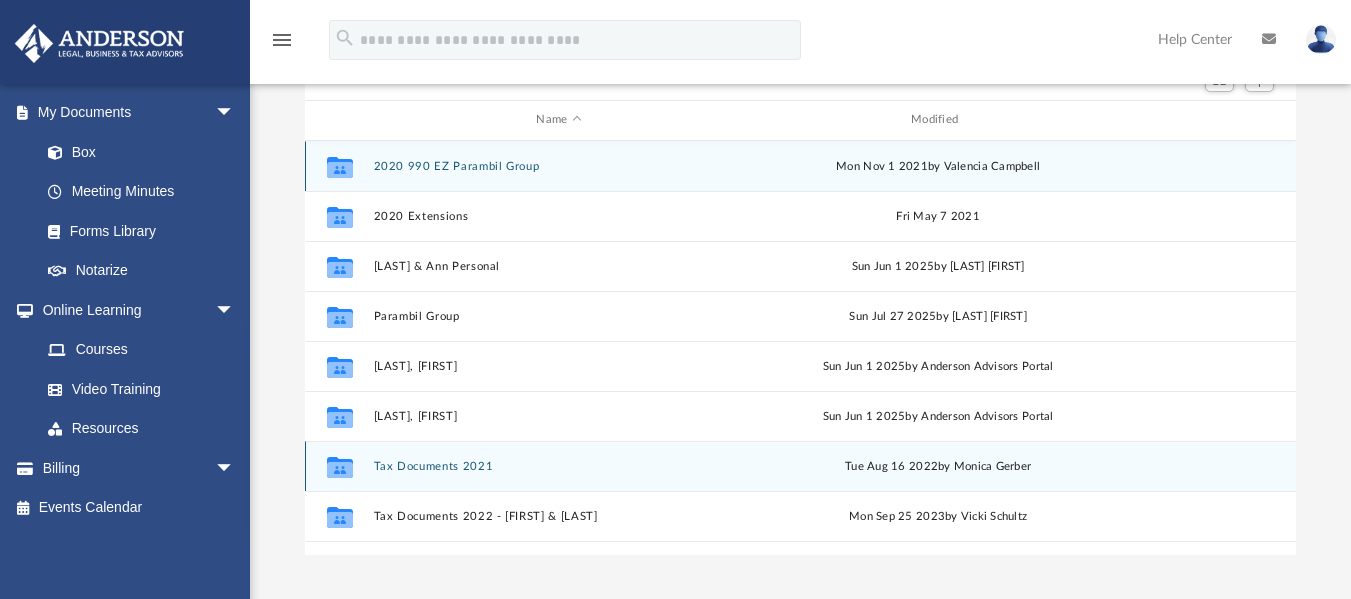 scroll, scrollTop: 200, scrollLeft: 0, axis: vertical 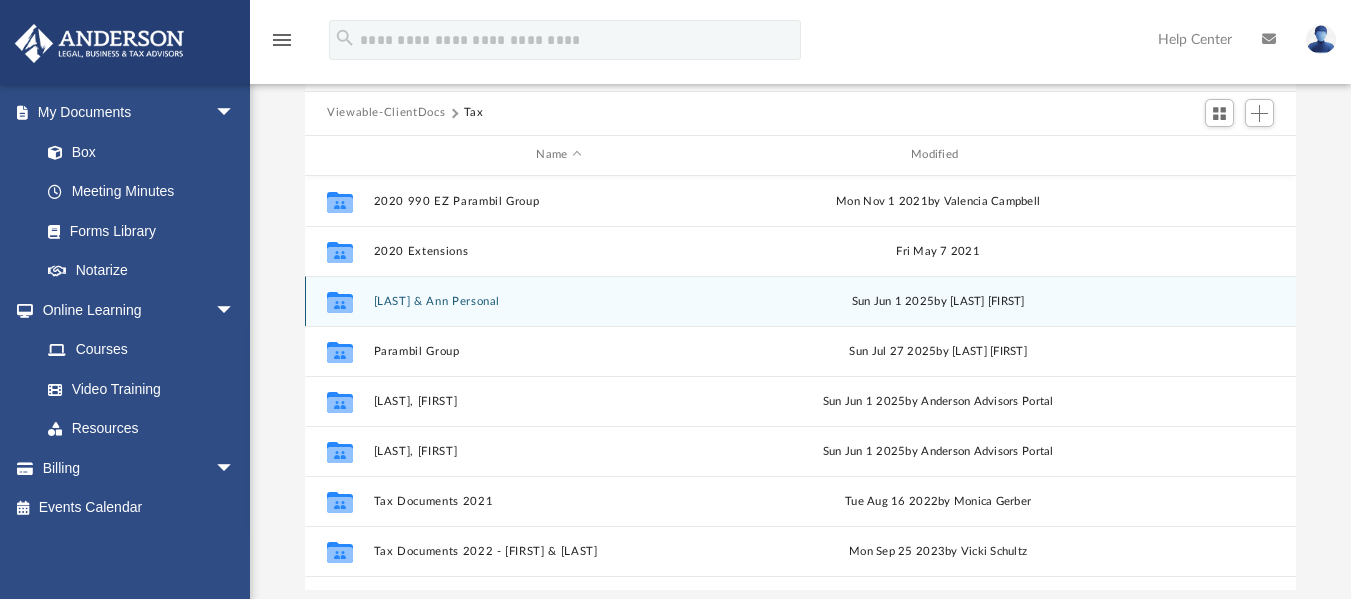 click on "[LAST] & Ann Personal" at bounding box center [559, 300] 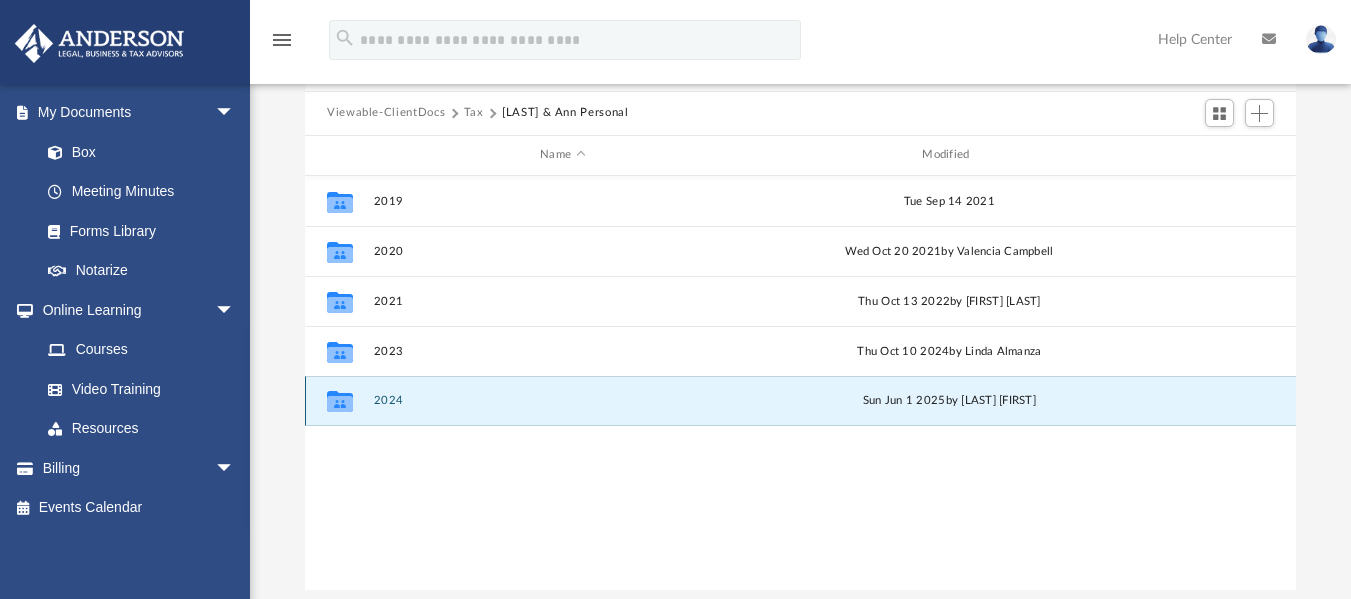 click on "2024" at bounding box center (563, 400) 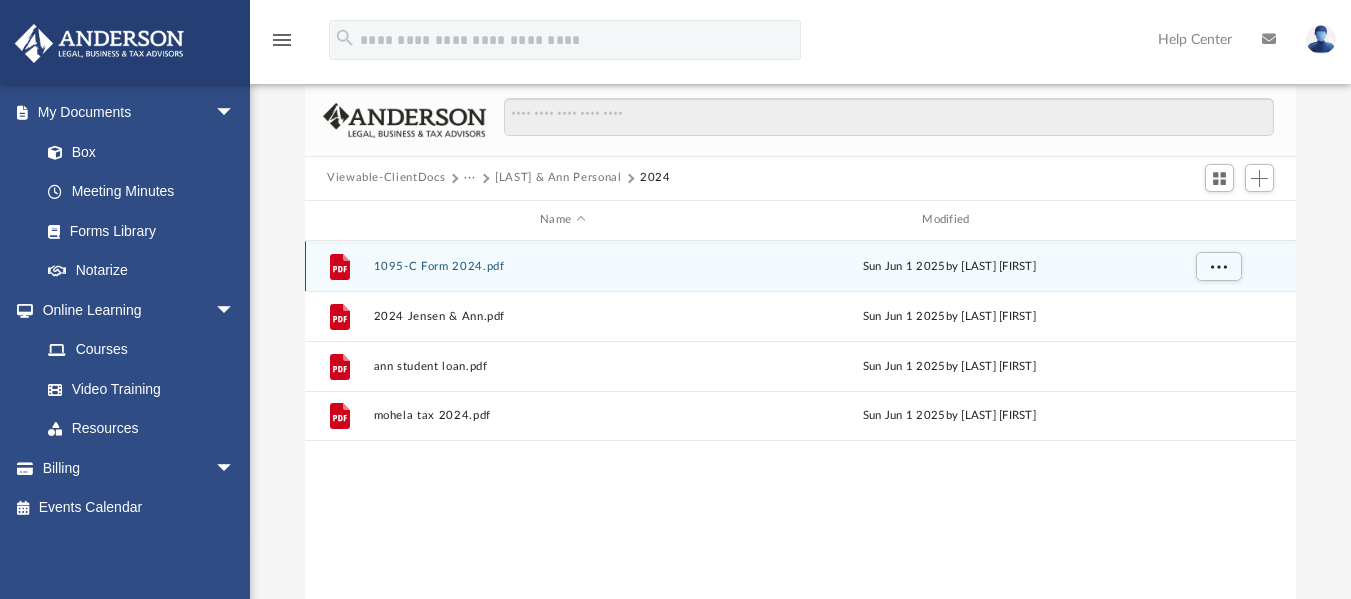 scroll, scrollTop: 100, scrollLeft: 0, axis: vertical 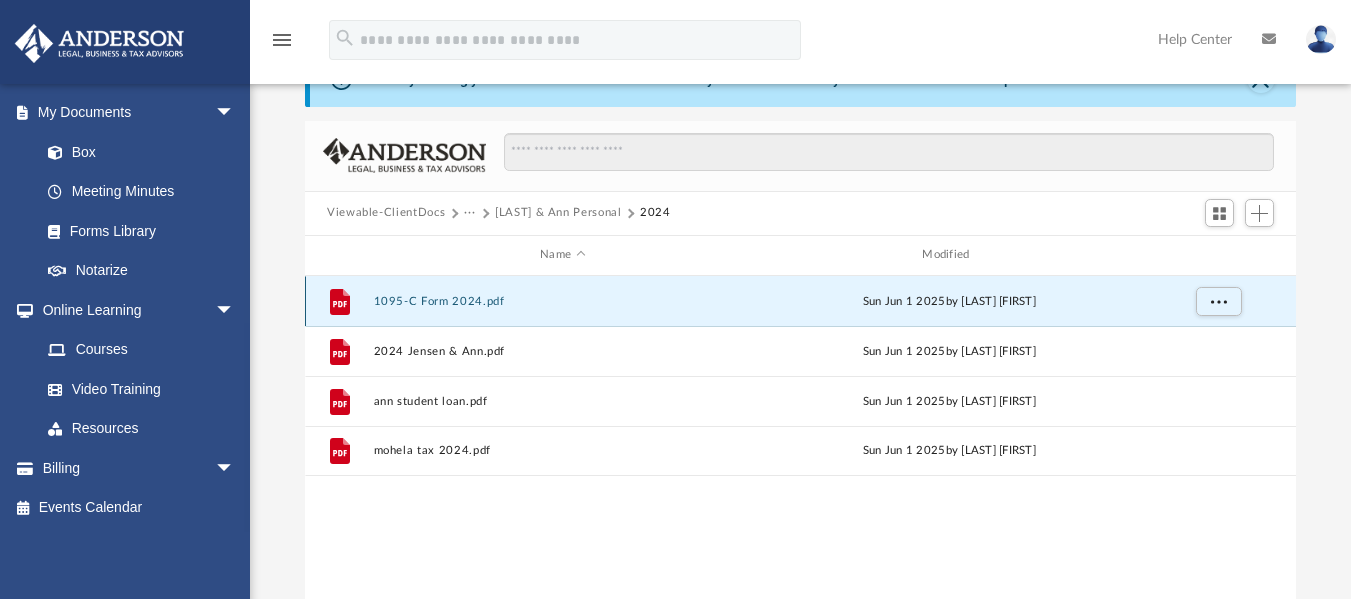 click on "1095-C Form 2024.pdf" at bounding box center (563, 300) 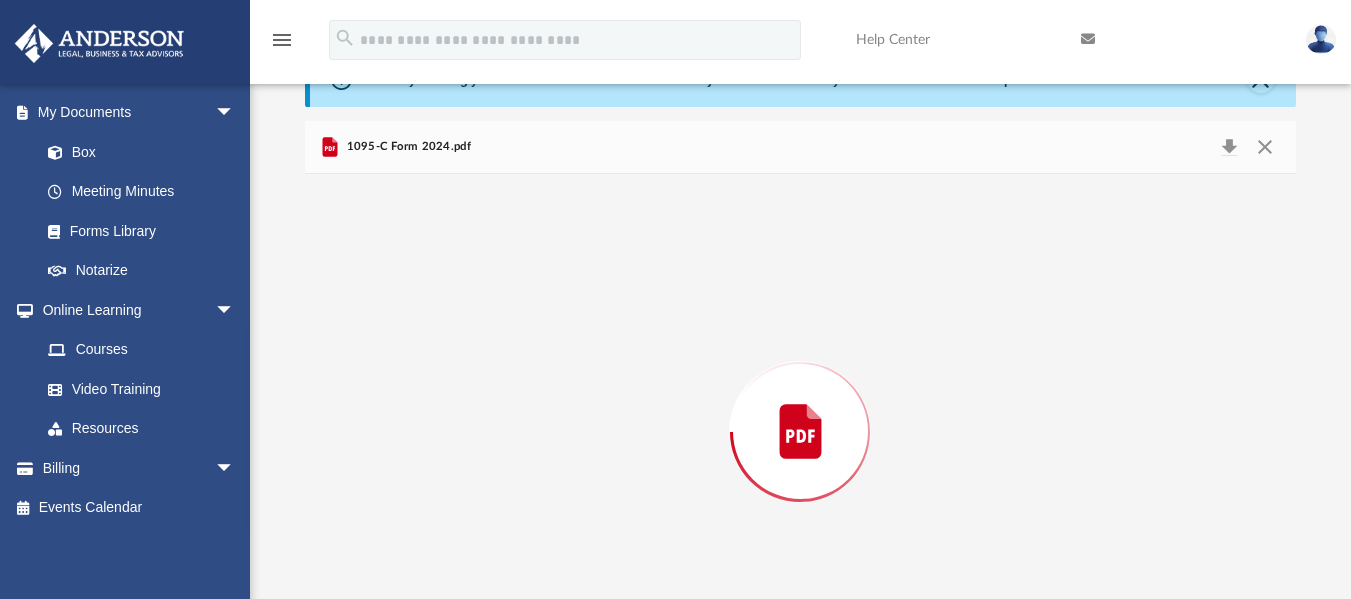 scroll, scrollTop: 191, scrollLeft: 0, axis: vertical 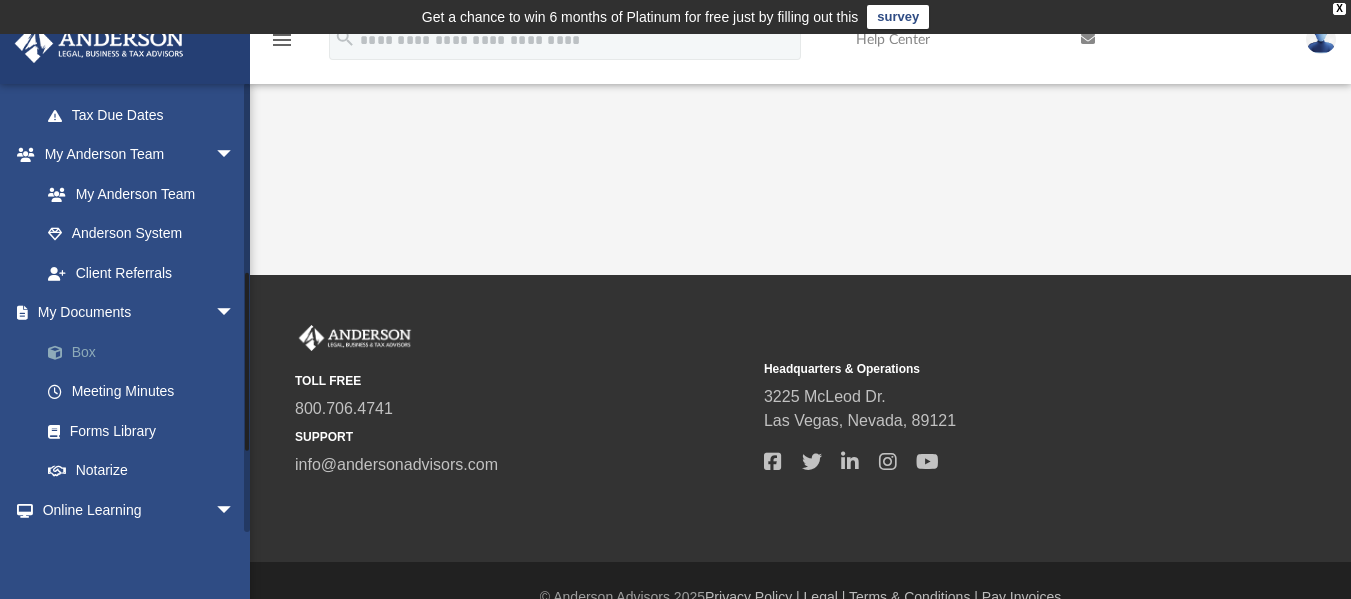 click on "Box" at bounding box center (146, 352) 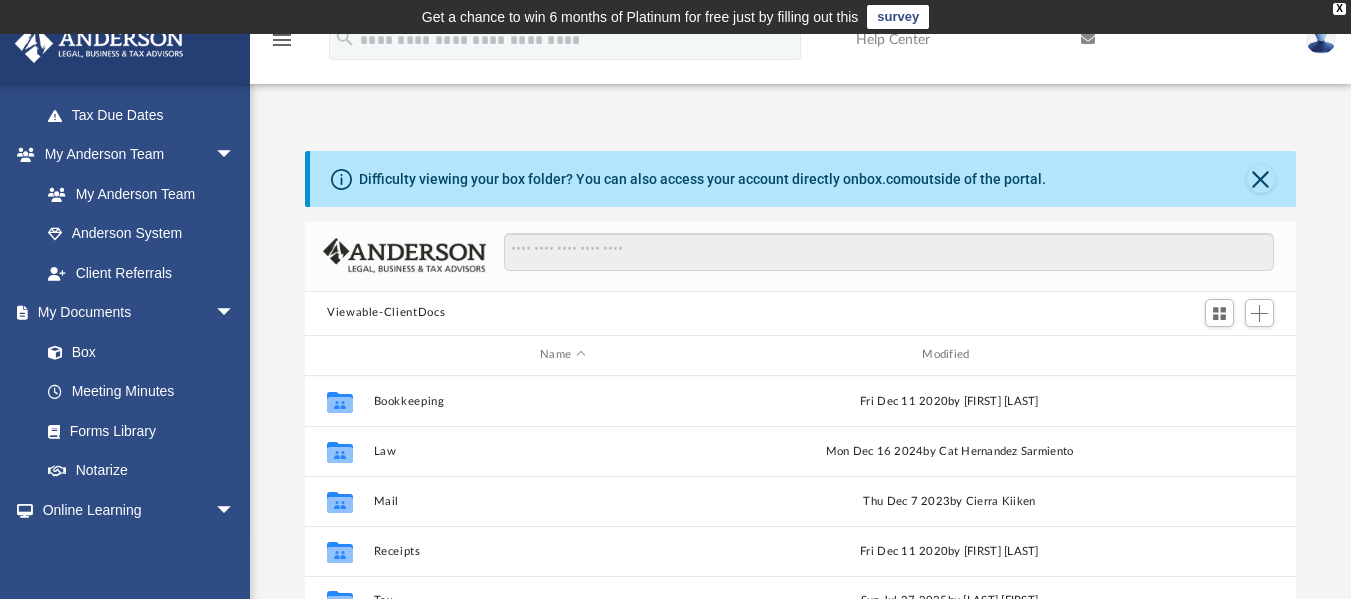 scroll, scrollTop: 16, scrollLeft: 16, axis: both 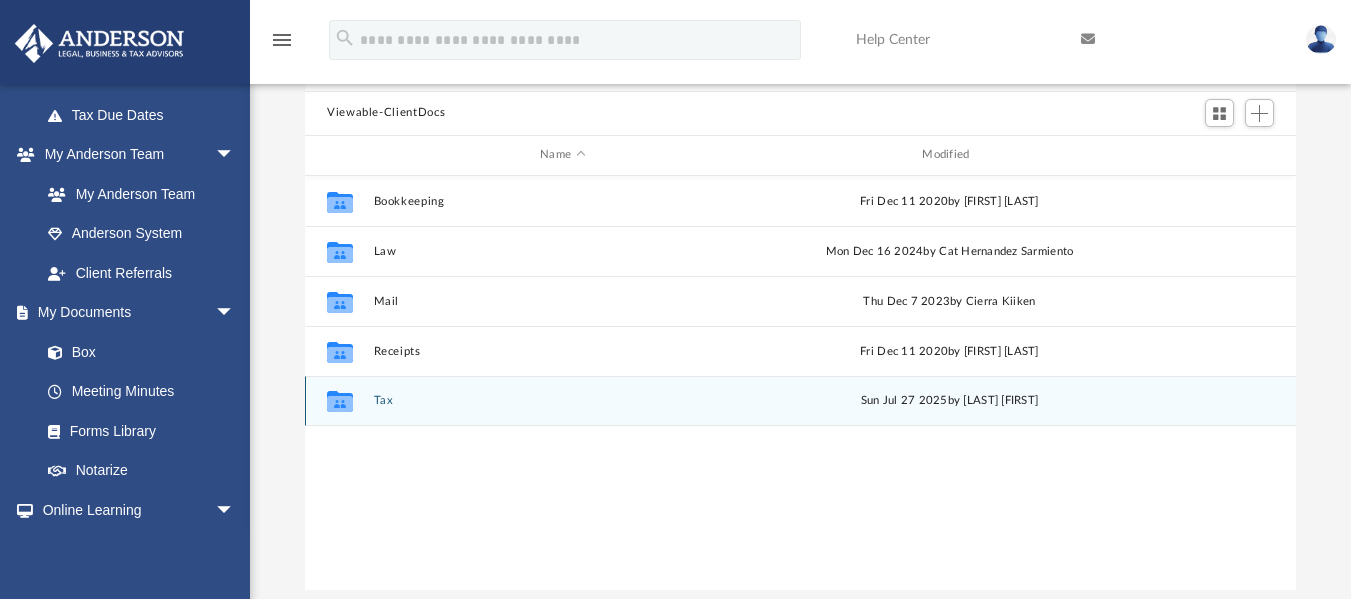 click on "Tax" at bounding box center (563, 400) 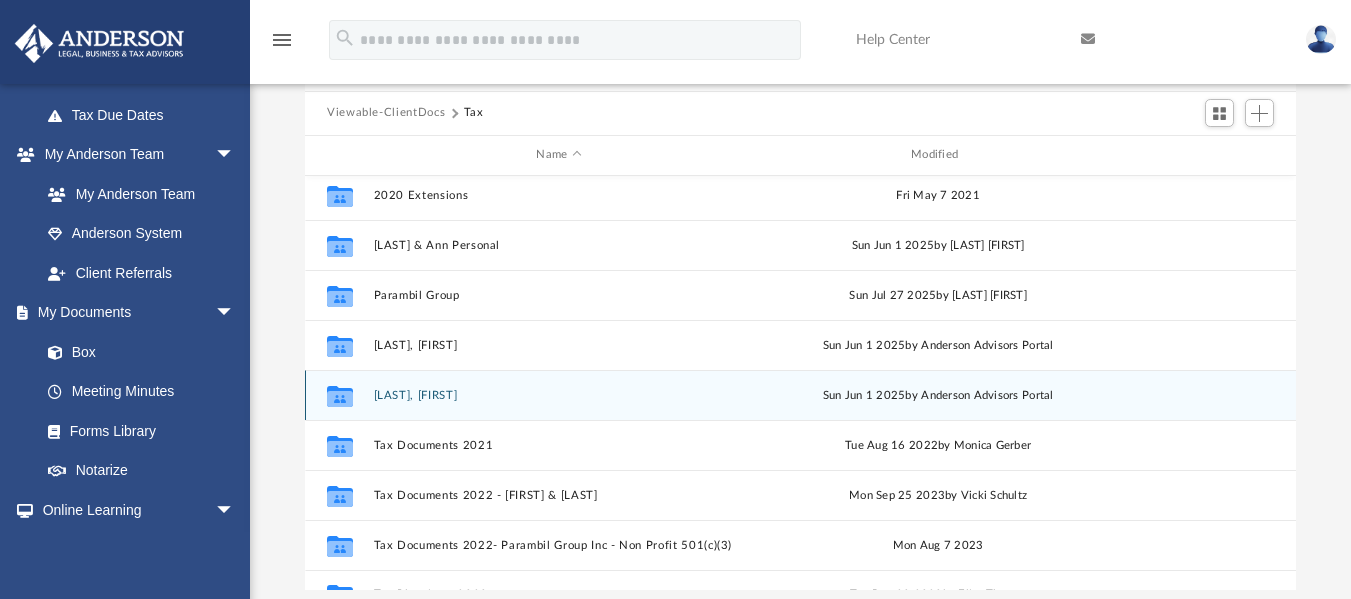 scroll, scrollTop: 86, scrollLeft: 0, axis: vertical 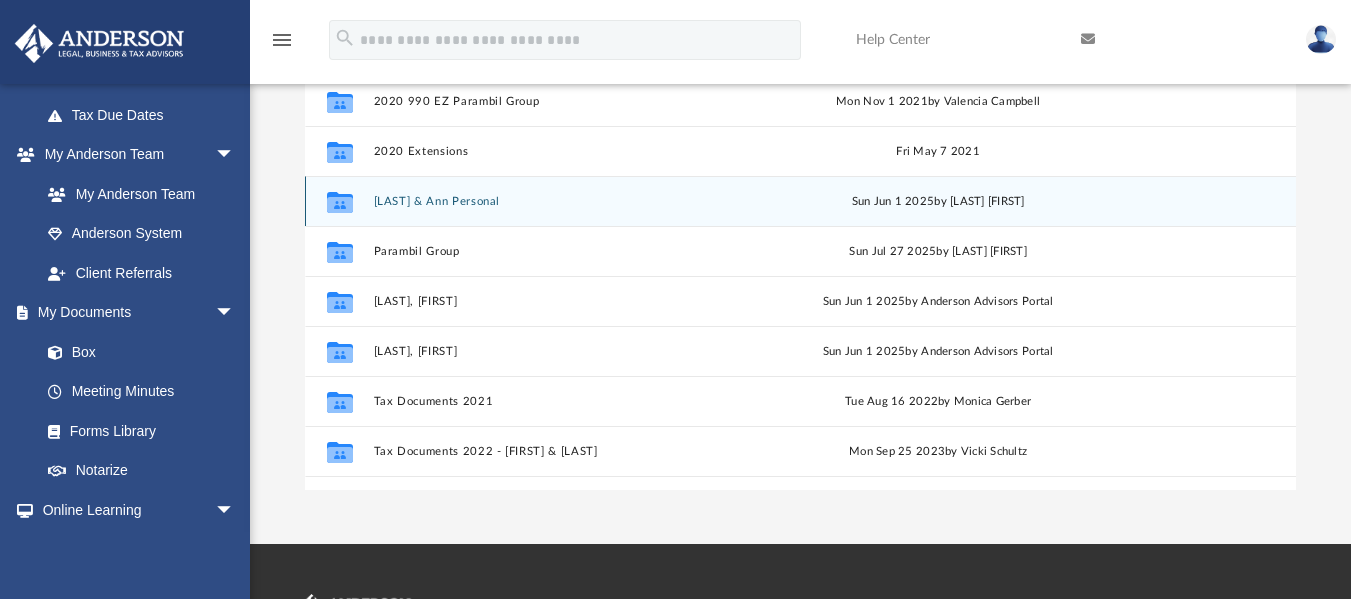 click on "[LAST] & Ann Personal" at bounding box center [559, 200] 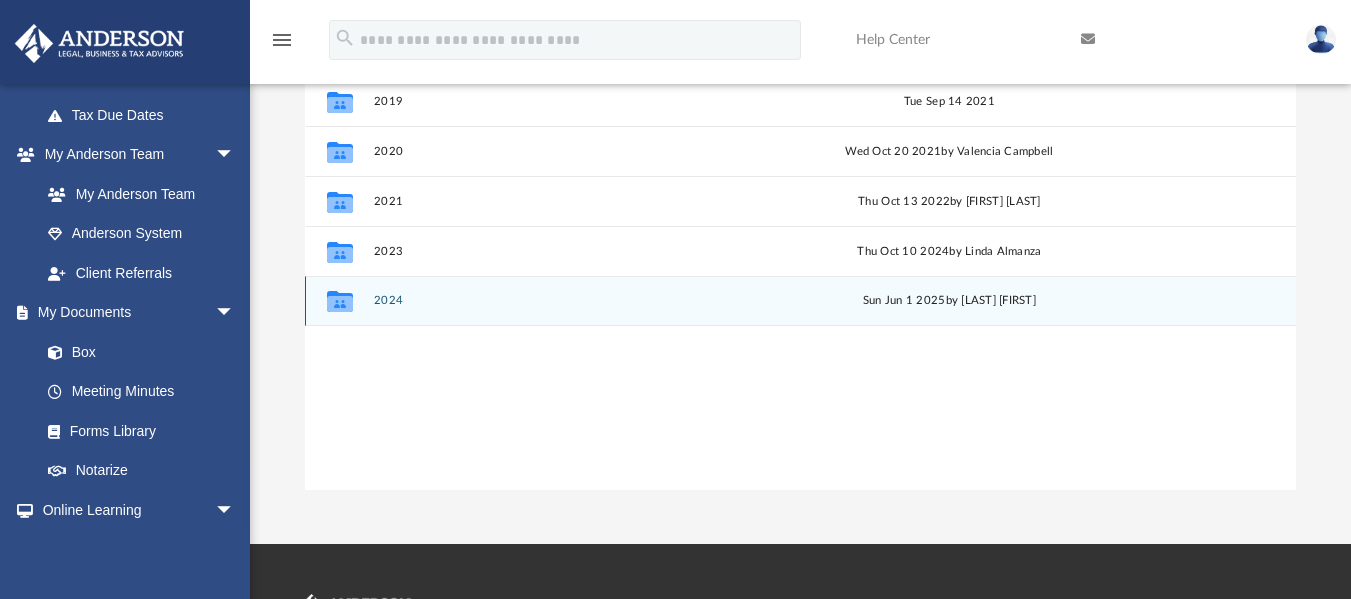 click on "2024" at bounding box center [563, 300] 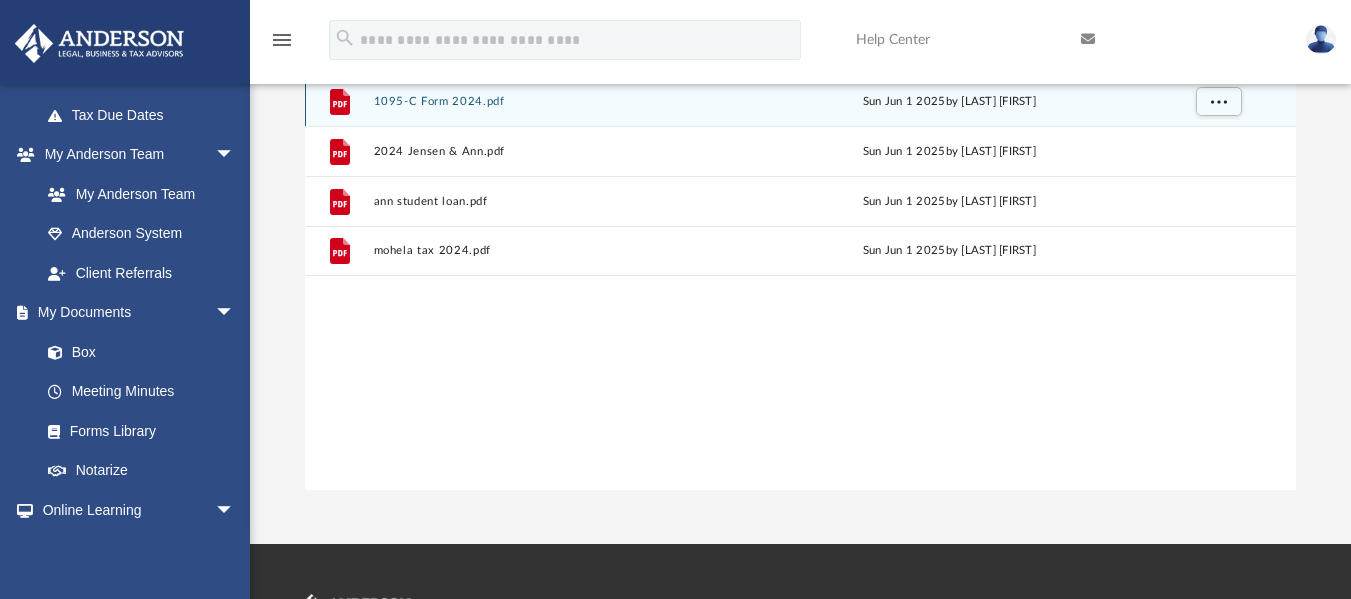 scroll, scrollTop: 200, scrollLeft: 0, axis: vertical 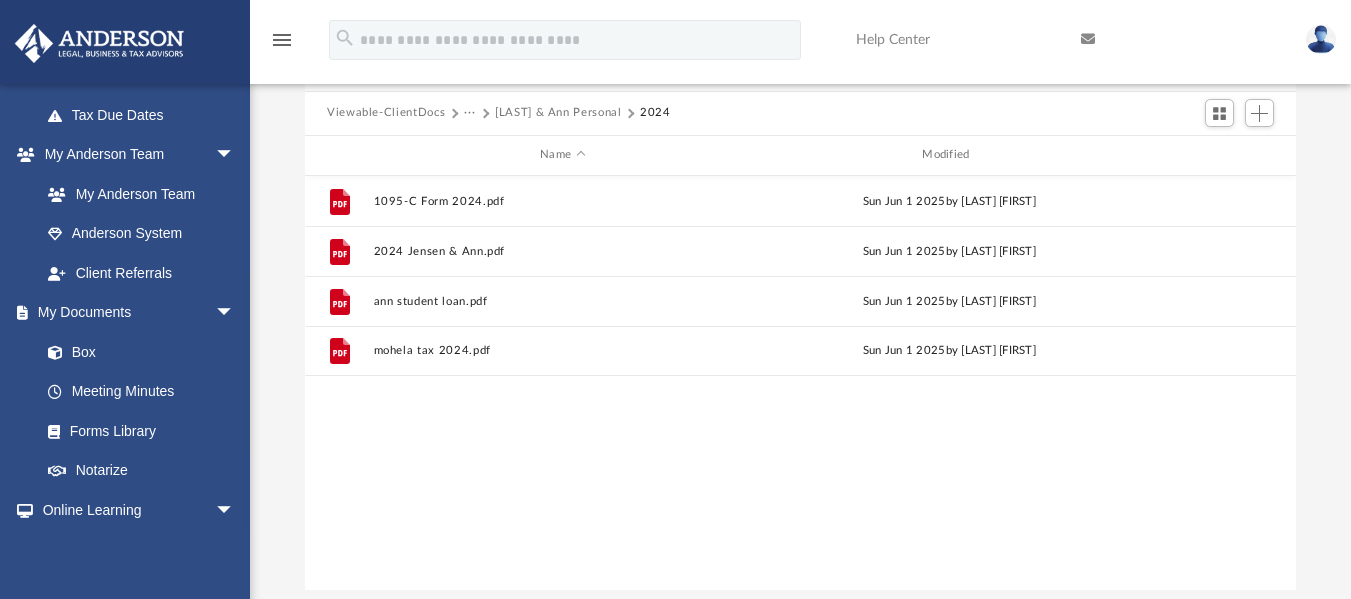 click on "[LAST] & Ann Personal" at bounding box center (558, 113) 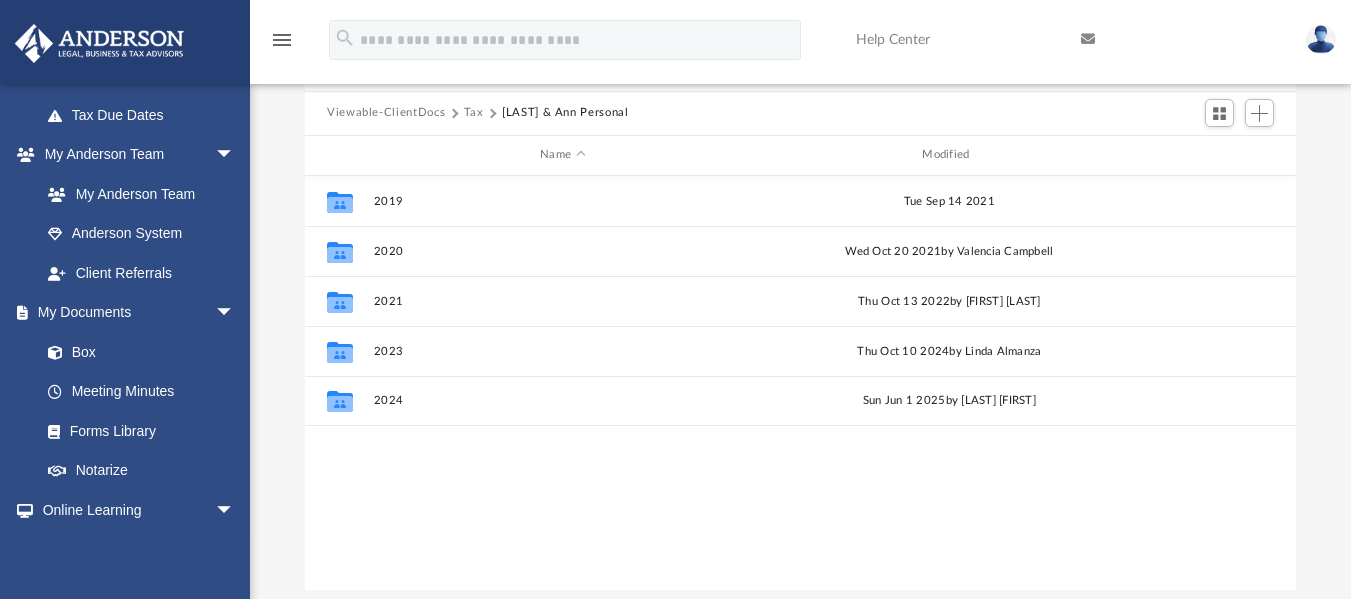 click on "Tax" at bounding box center [474, 113] 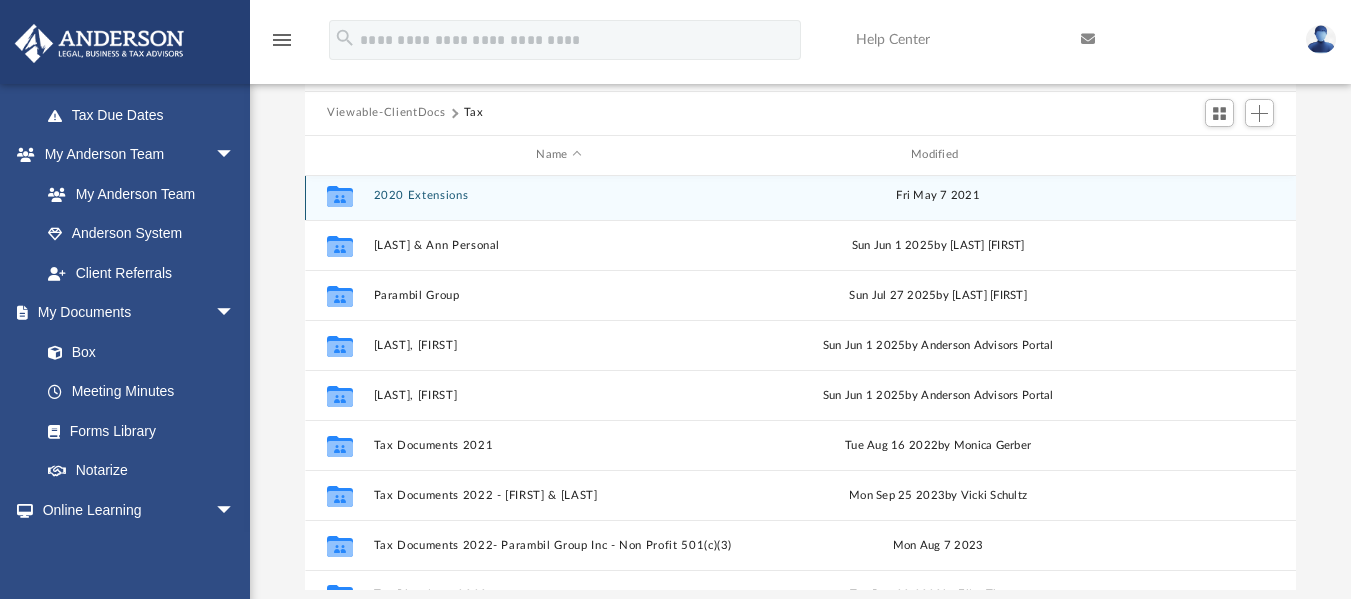 scroll, scrollTop: 86, scrollLeft: 0, axis: vertical 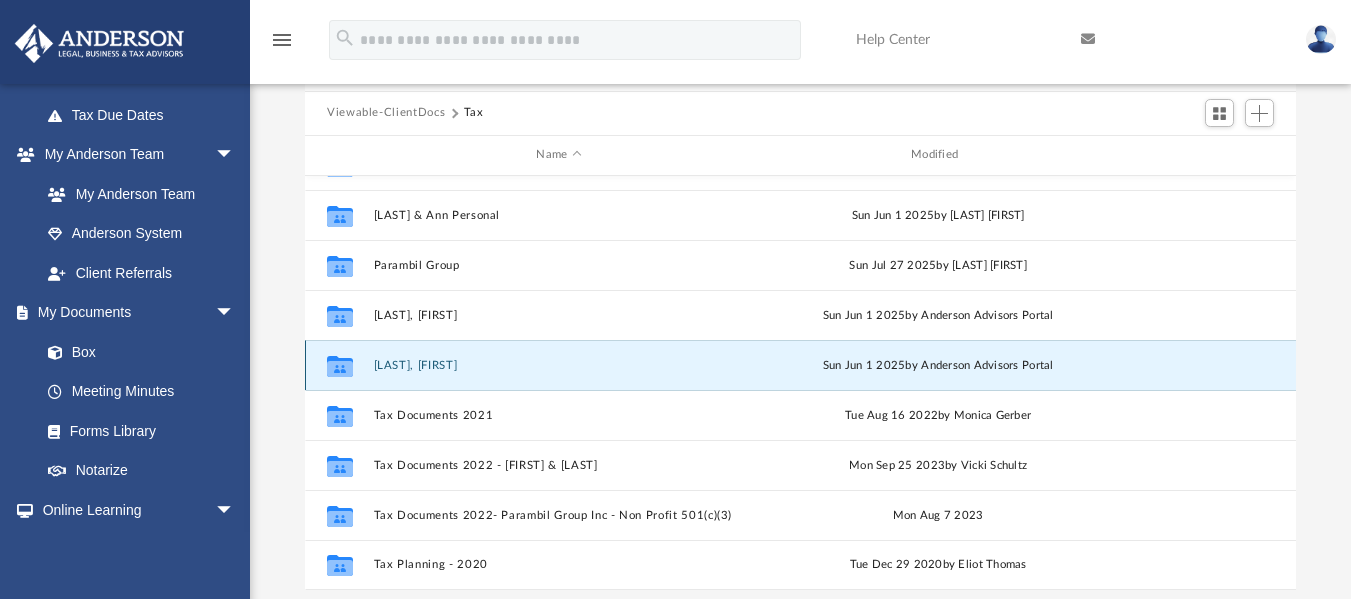 click on "[LAST], [FIRST]" at bounding box center [559, 364] 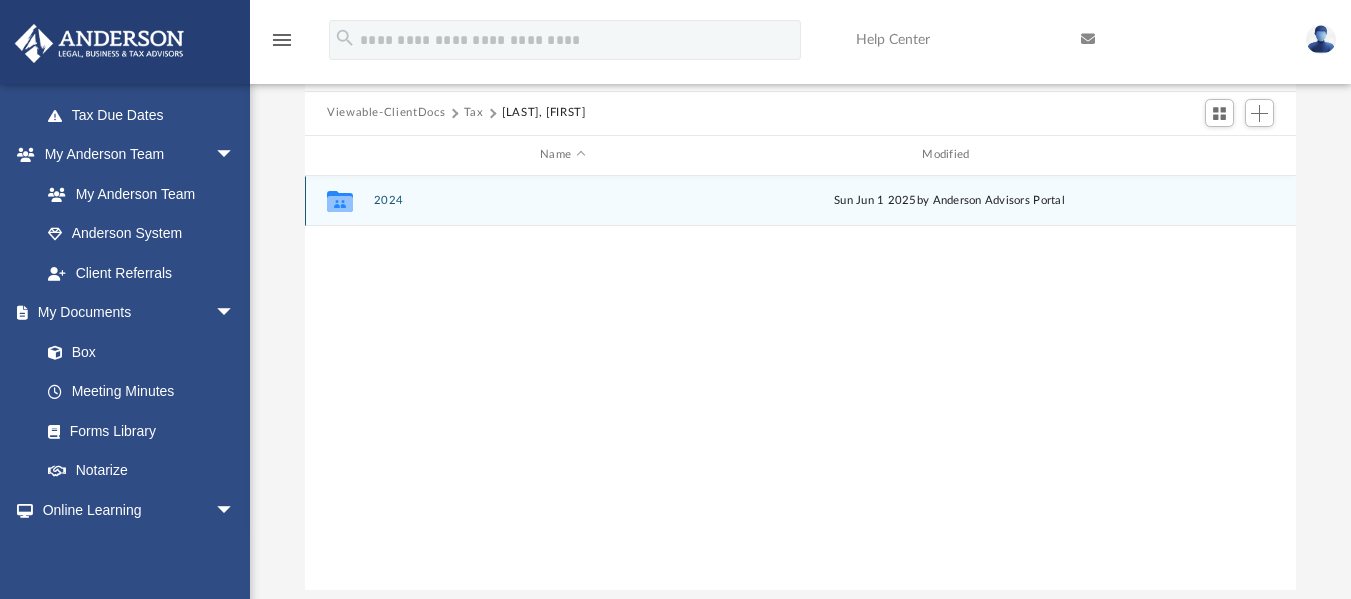 scroll, scrollTop: 0, scrollLeft: 0, axis: both 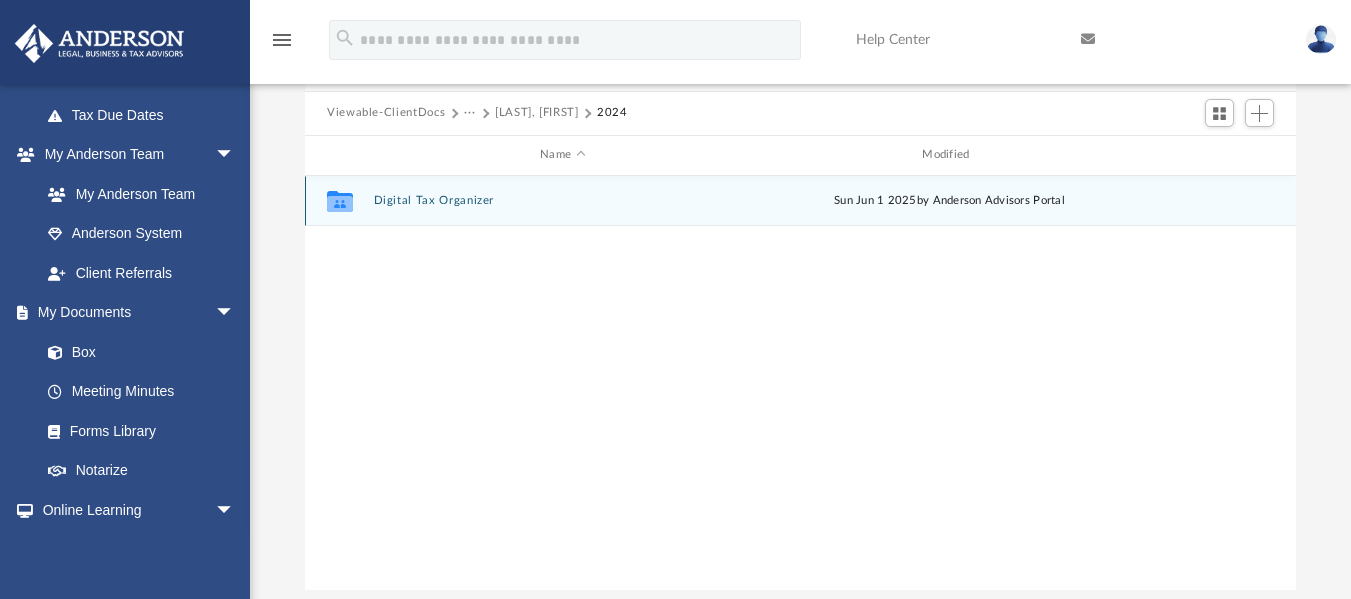 click on "Digital Tax Organizer" at bounding box center (563, 200) 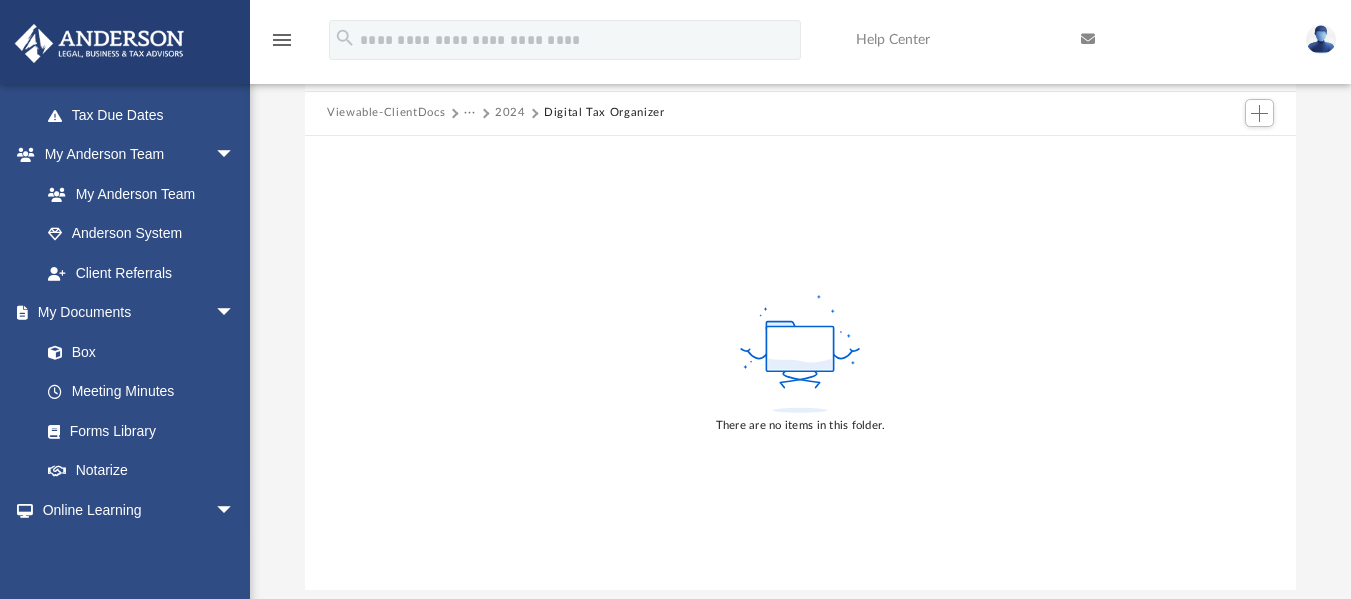 click on "2024" at bounding box center (510, 113) 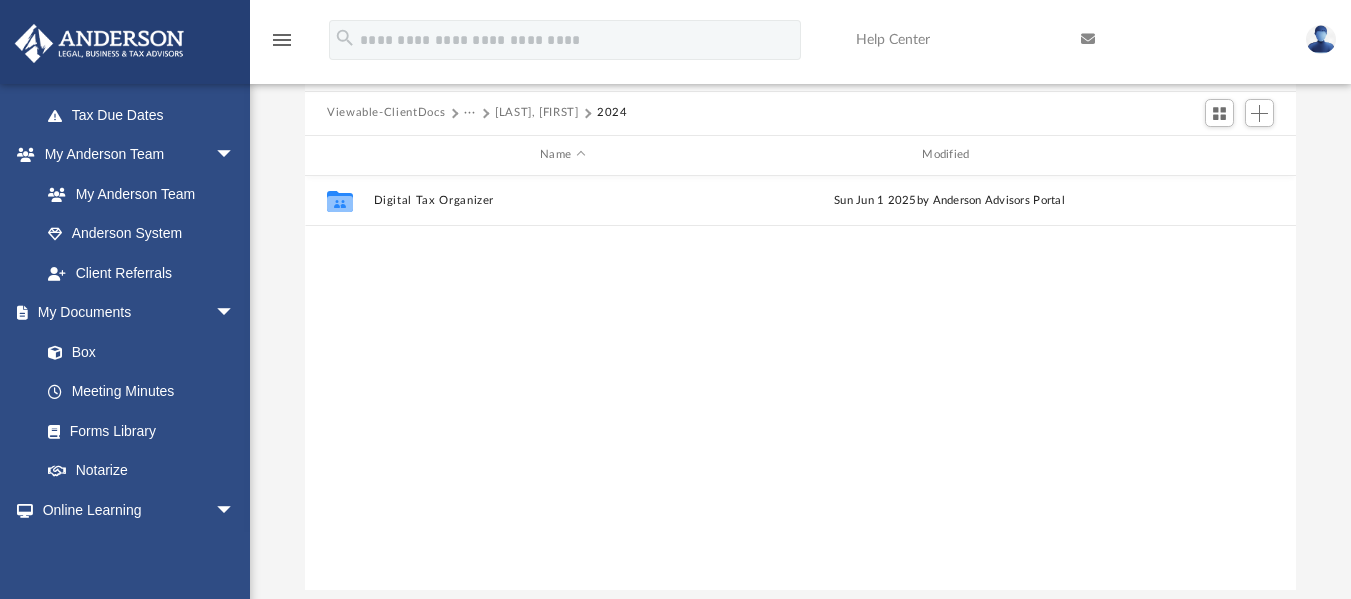 scroll, scrollTop: 16, scrollLeft: 16, axis: both 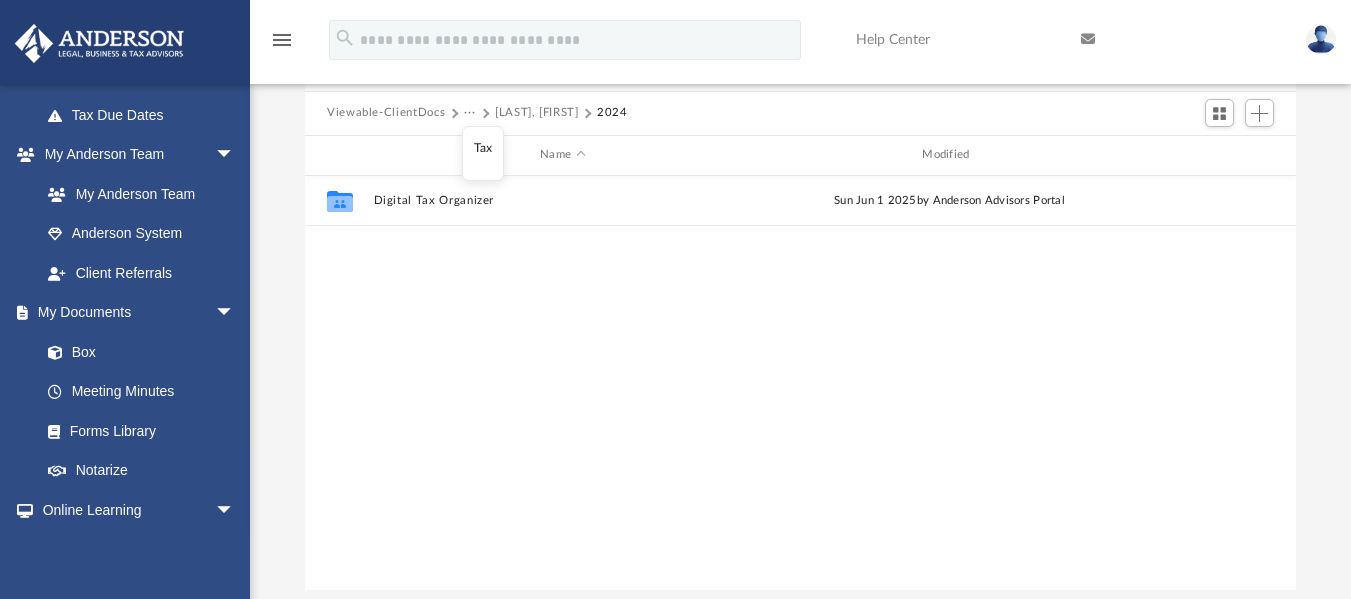click on "Tax" at bounding box center [483, 148] 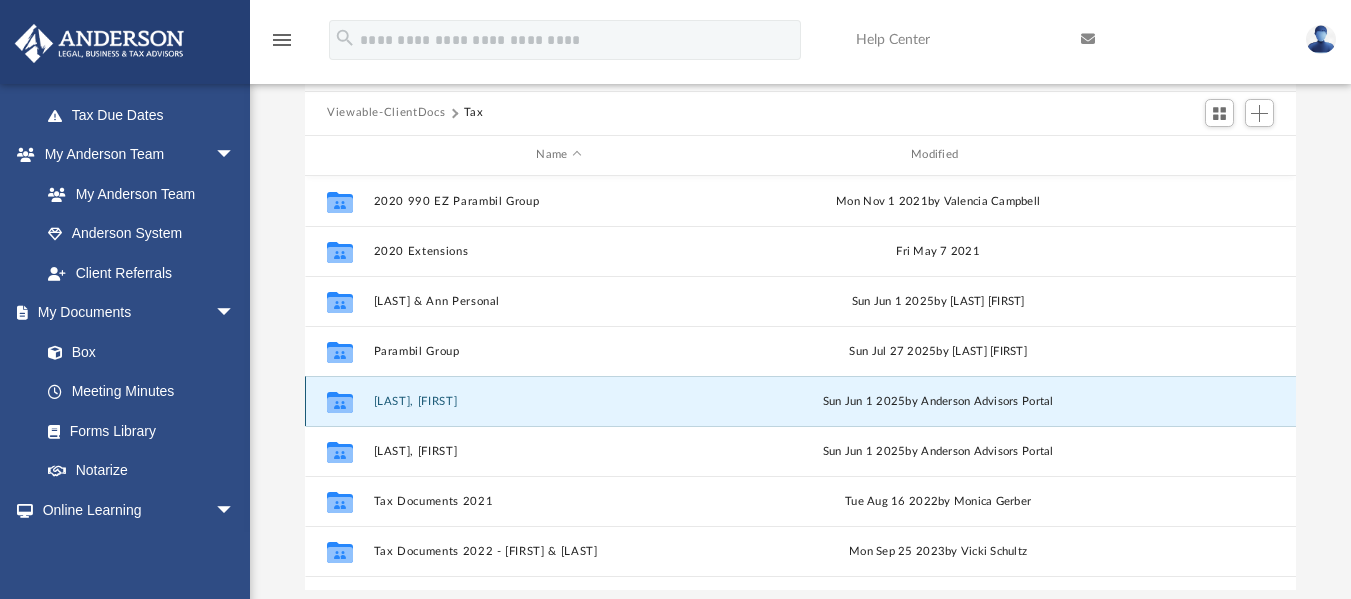 click on "[LAST], [FIRST]" at bounding box center [559, 400] 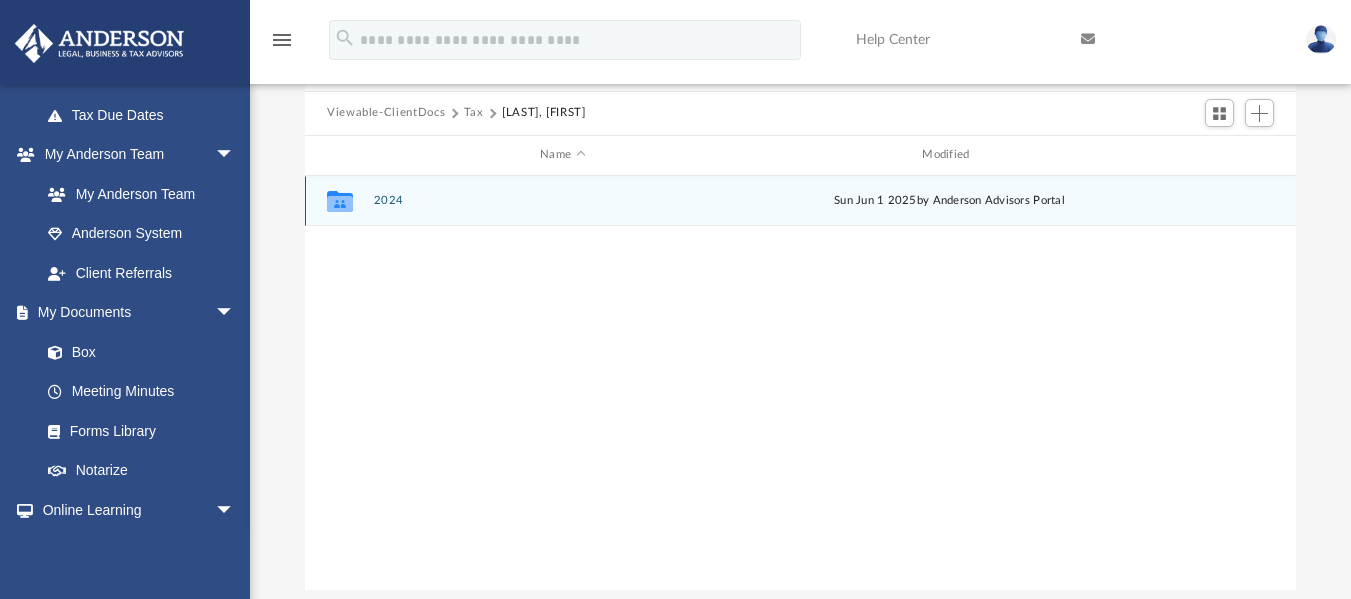 click on "2024" at bounding box center [563, 200] 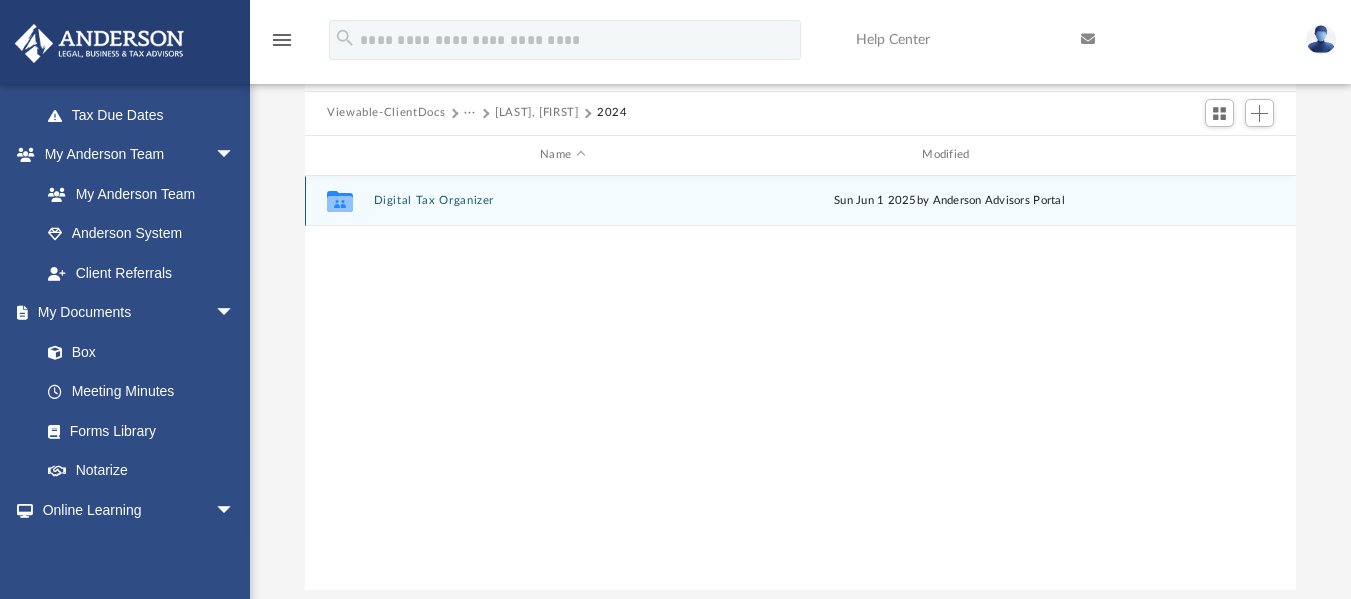 click on "Digital Tax Organizer" at bounding box center (563, 200) 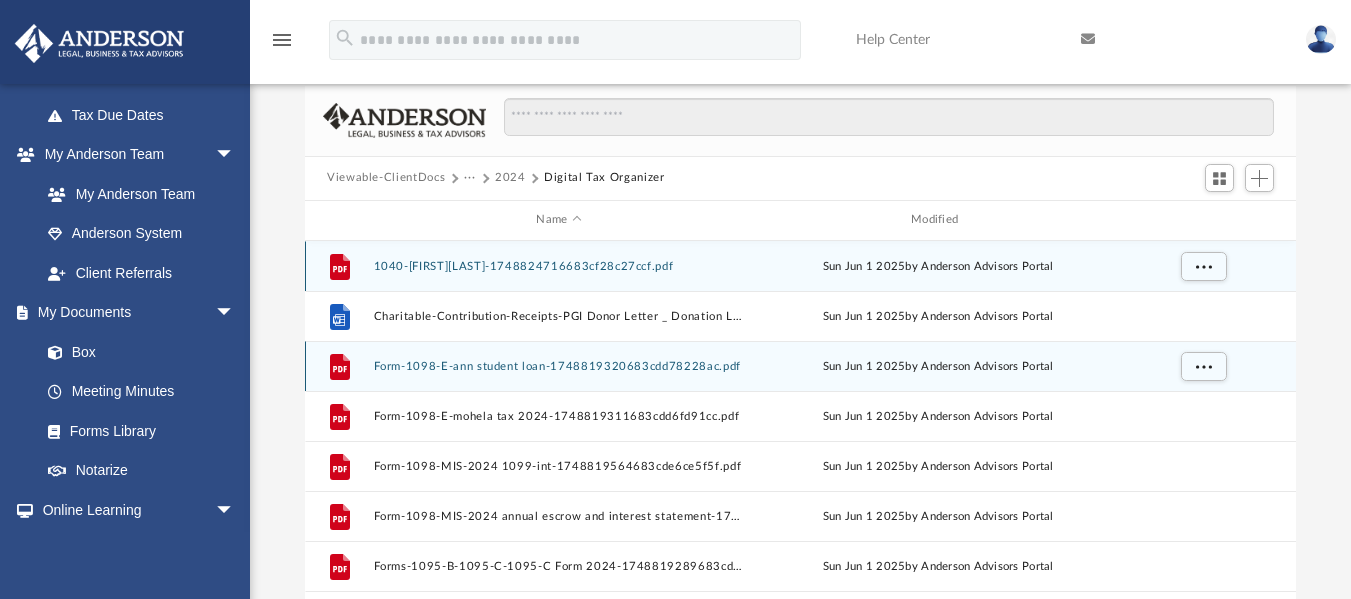scroll, scrollTop: 100, scrollLeft: 0, axis: vertical 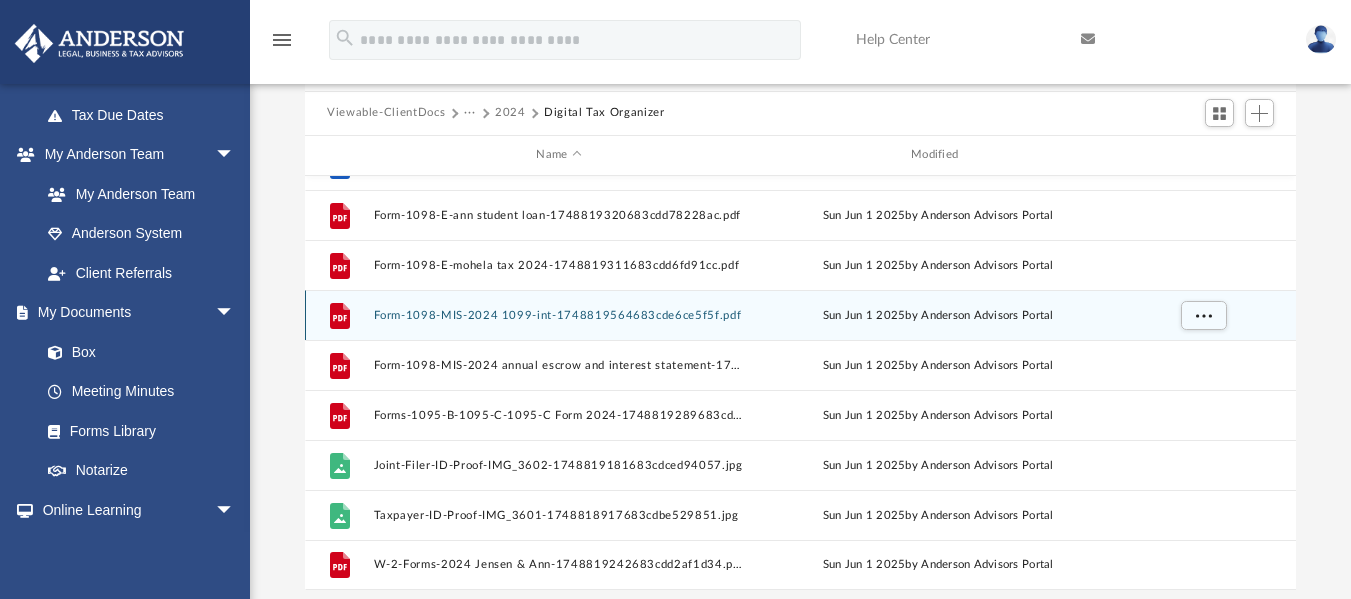 click on "Form-1098-MIS-2024 1099-int-1748819564683cde6ce5f5f.pdf" at bounding box center (559, 314) 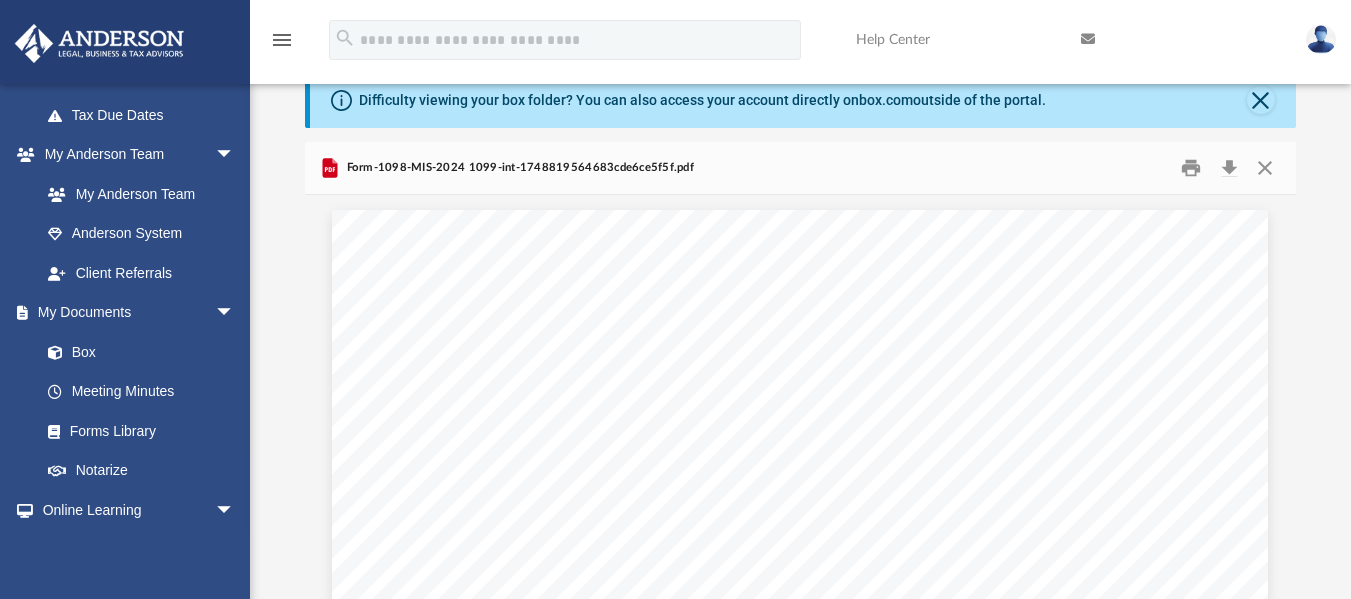 scroll, scrollTop: 0, scrollLeft: 0, axis: both 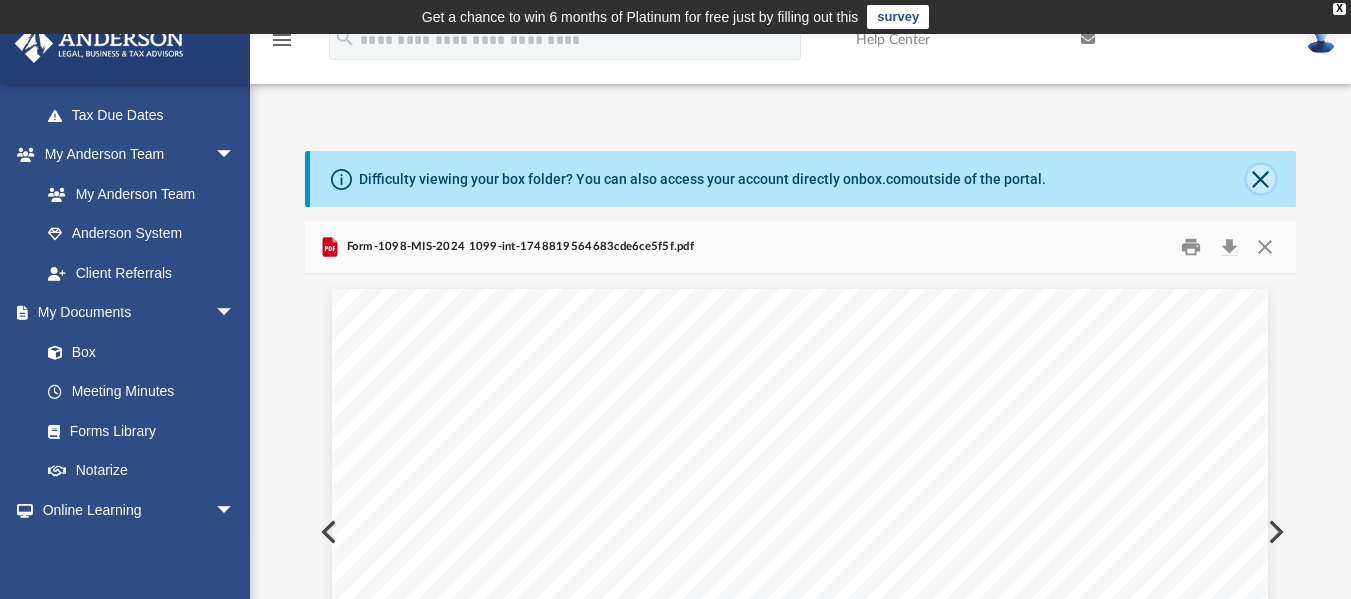 click 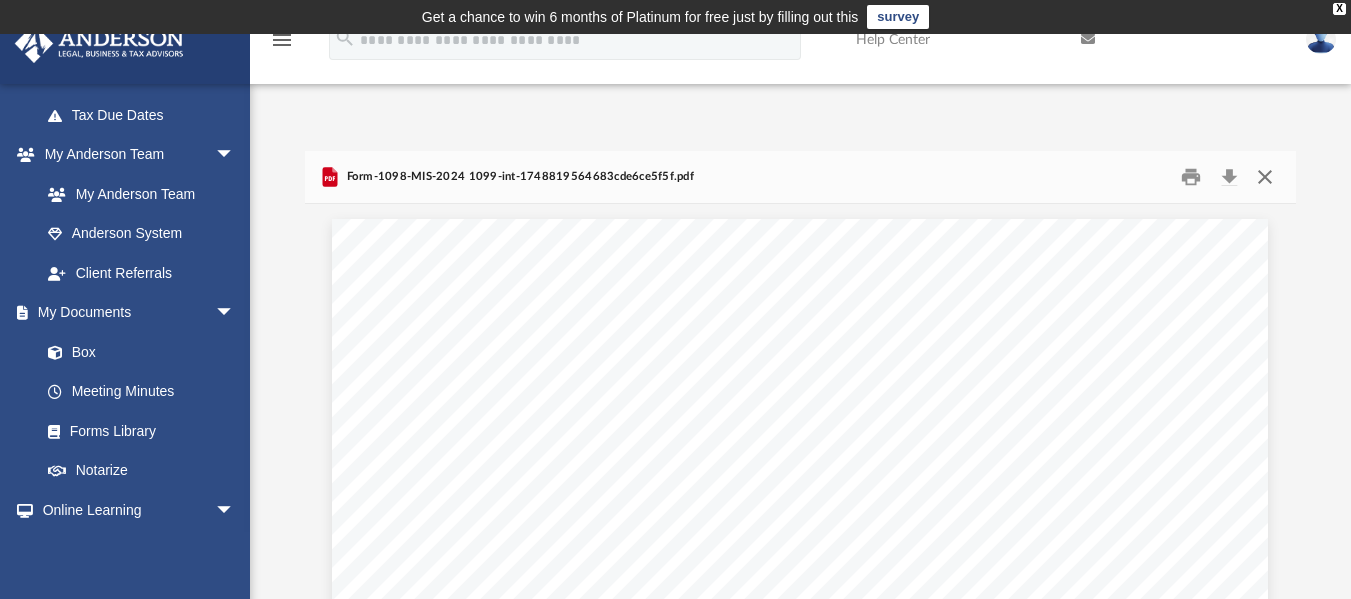 click at bounding box center [1265, 176] 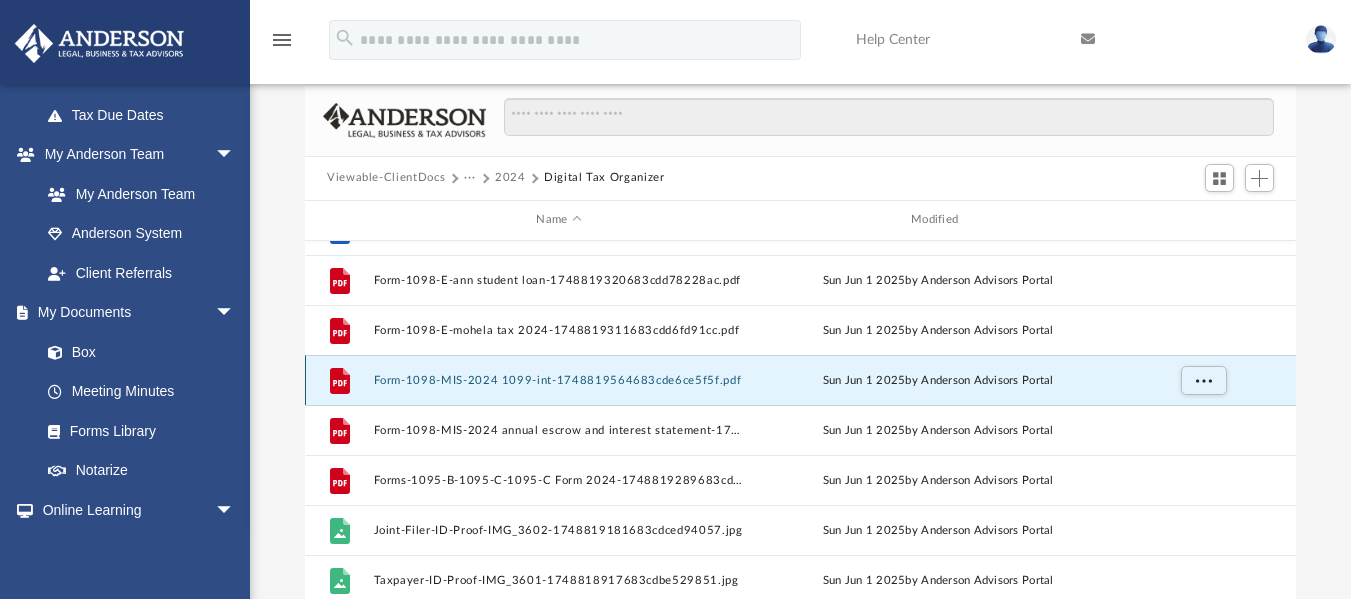 scroll, scrollTop: 100, scrollLeft: 0, axis: vertical 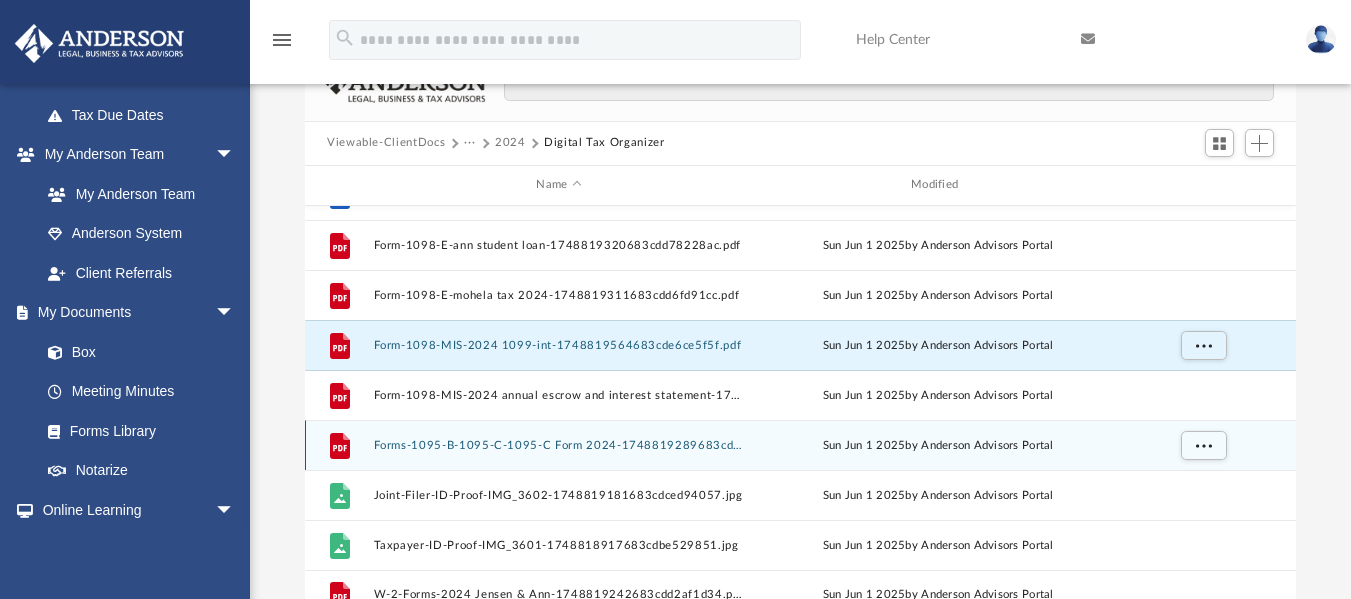 click on "Forms-1095-B-1095-C-1095-C Form 2024-1748819289683cdd591c1af.pdf" at bounding box center [559, 444] 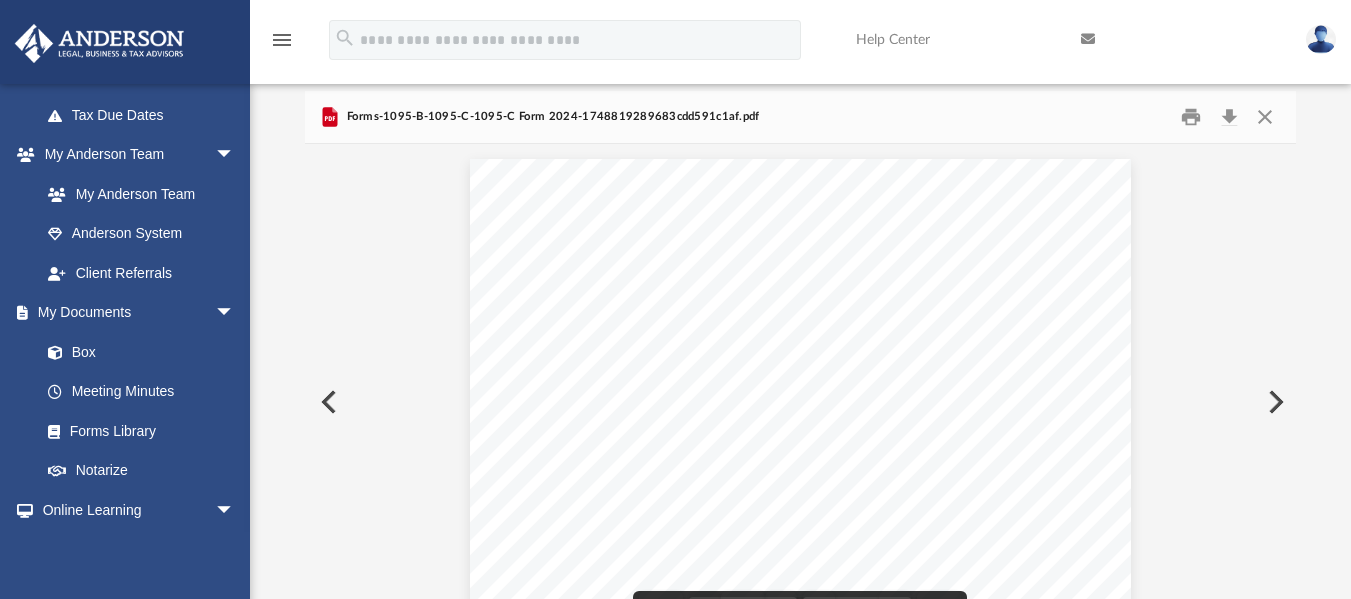 scroll, scrollTop: 0, scrollLeft: 0, axis: both 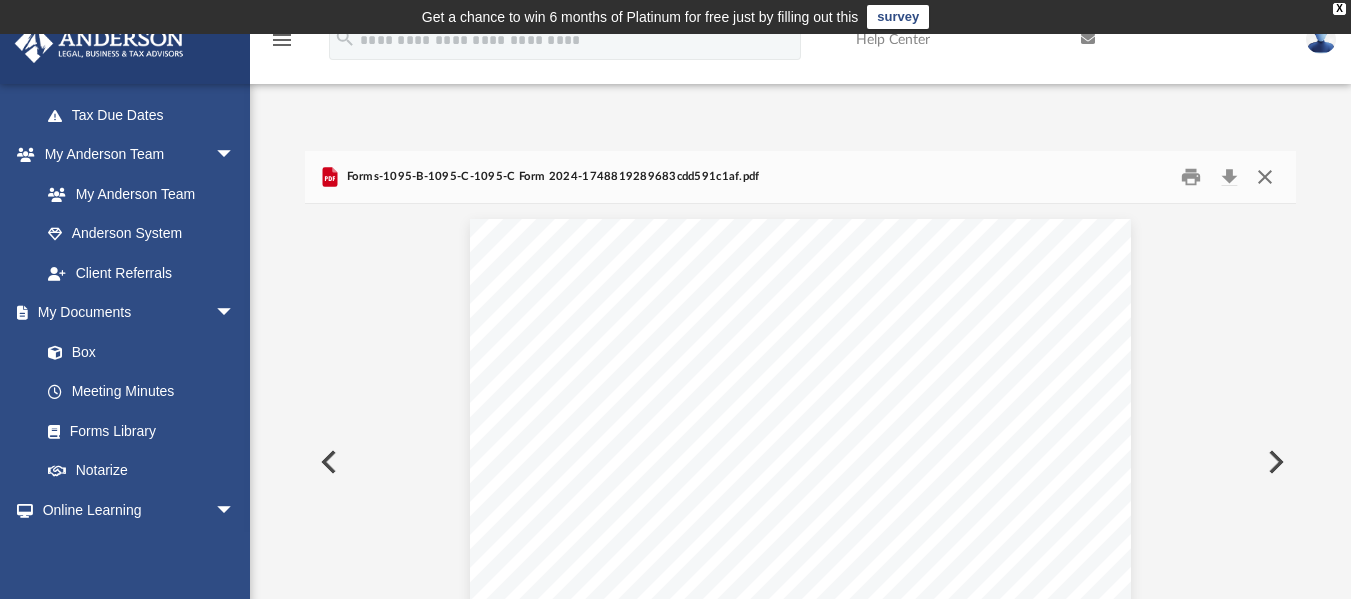 click at bounding box center (1265, 176) 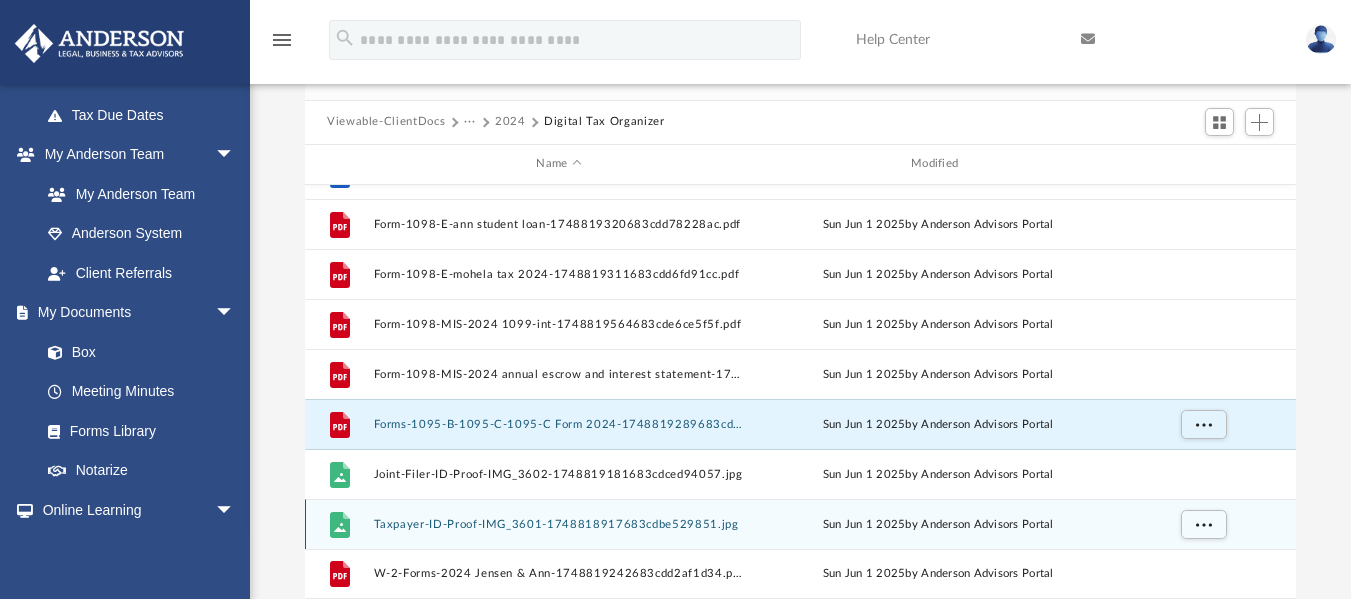 scroll, scrollTop: 100, scrollLeft: 0, axis: vertical 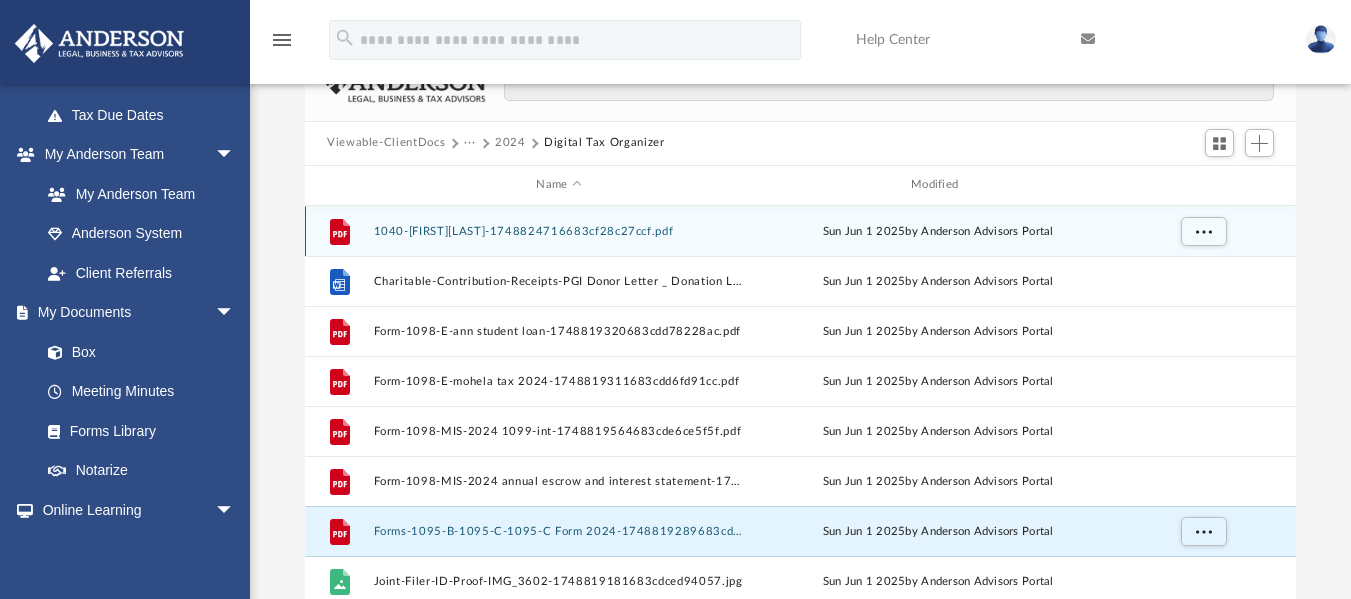 click on "1040-[FIRST][LAST]-1748824716683cf28c27ccf.pdf" at bounding box center (559, 230) 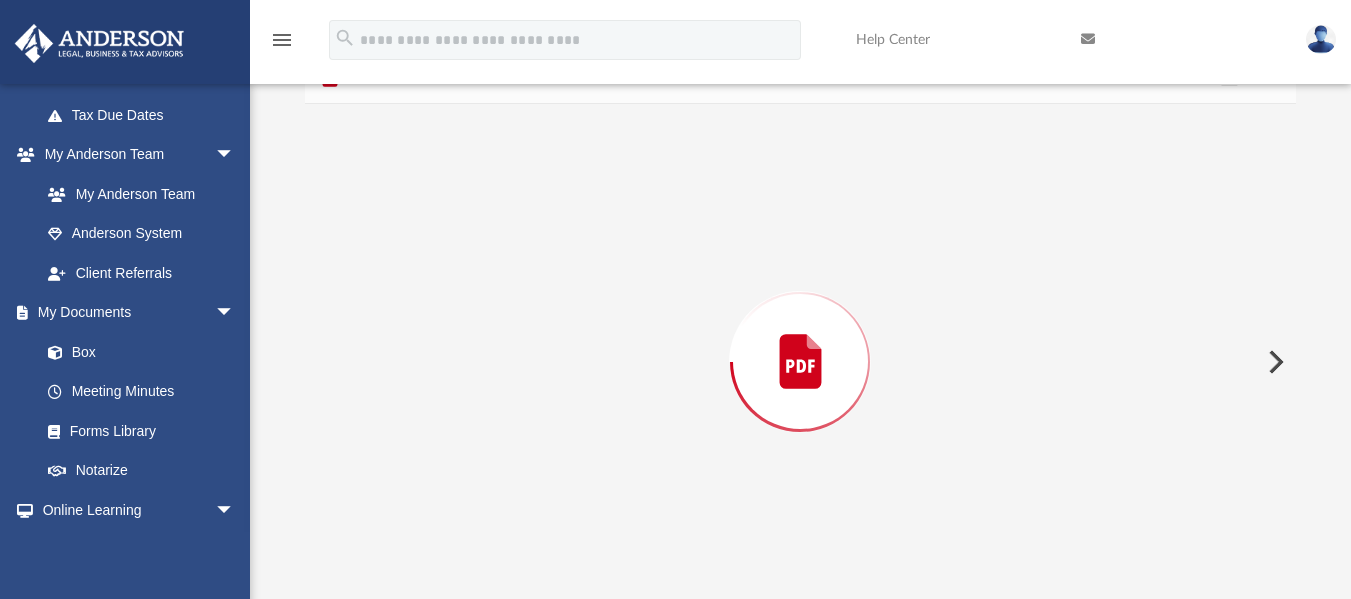 scroll, scrollTop: 121, scrollLeft: 0, axis: vertical 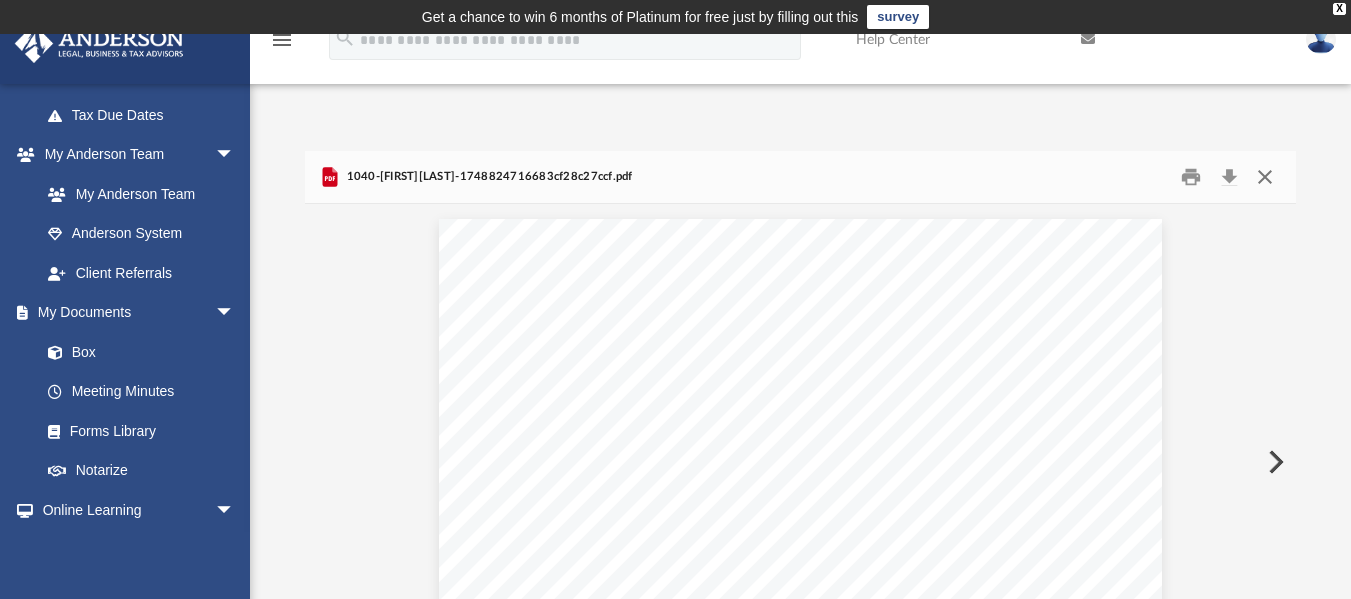 click at bounding box center (1265, 176) 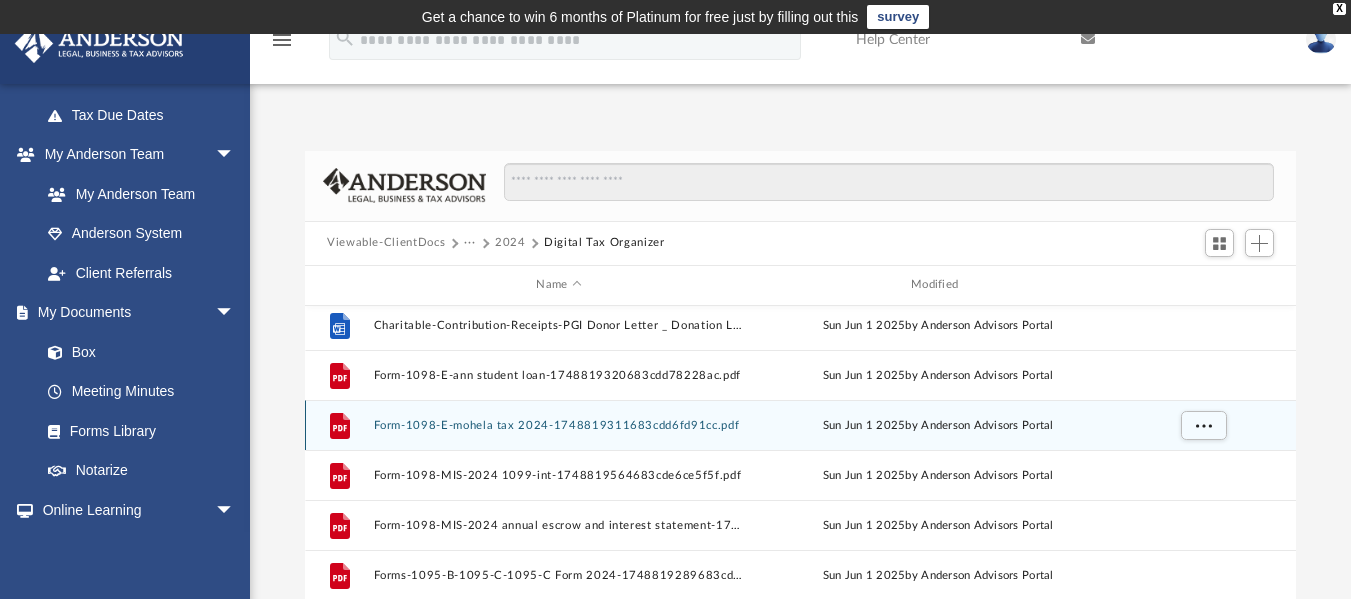 scroll, scrollTop: 86, scrollLeft: 0, axis: vertical 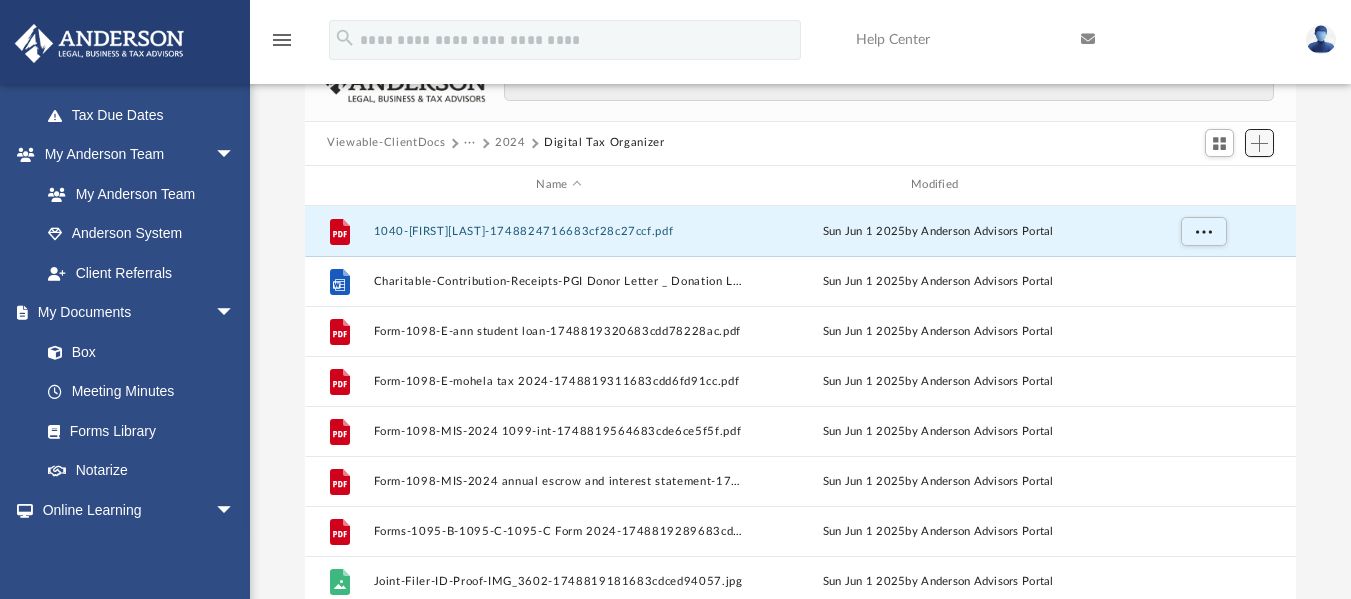 click at bounding box center [1260, 143] 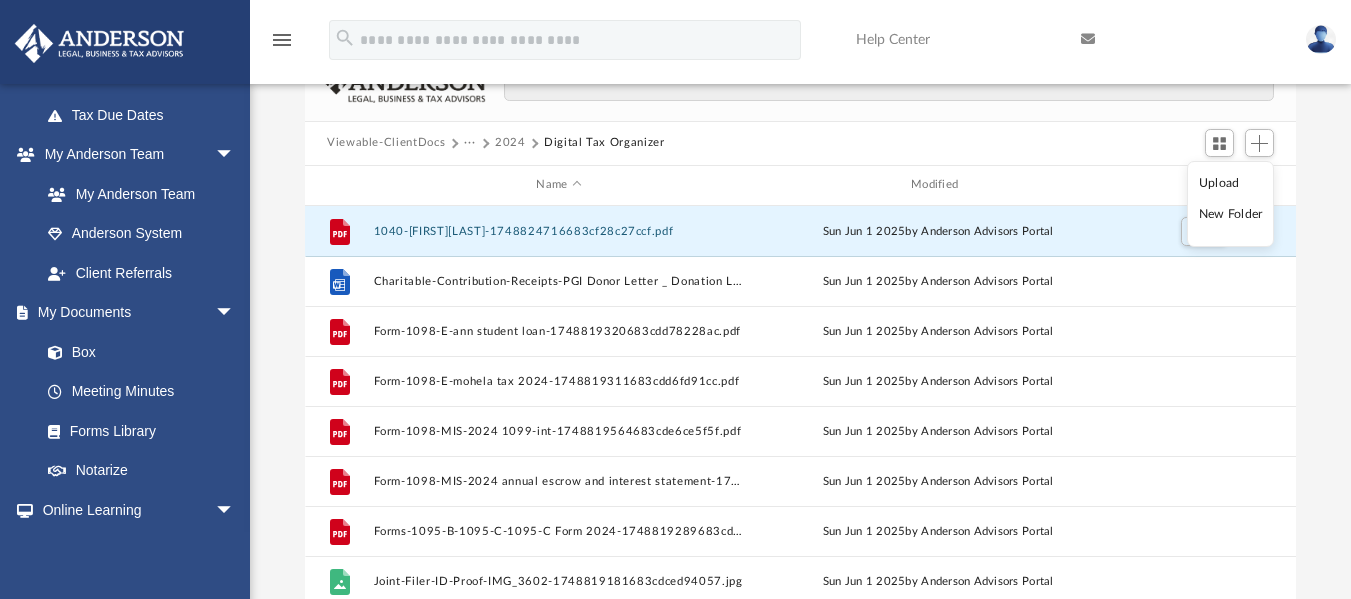 click on "Upload" at bounding box center (1231, 183) 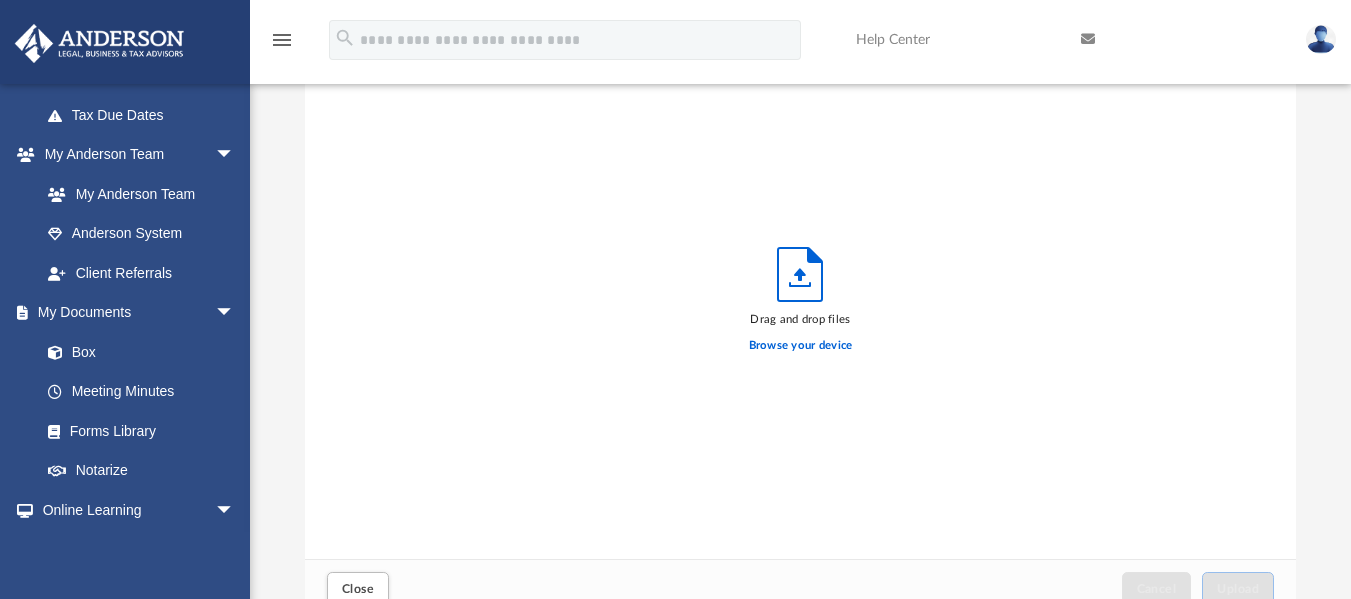 scroll, scrollTop: 16, scrollLeft: 16, axis: both 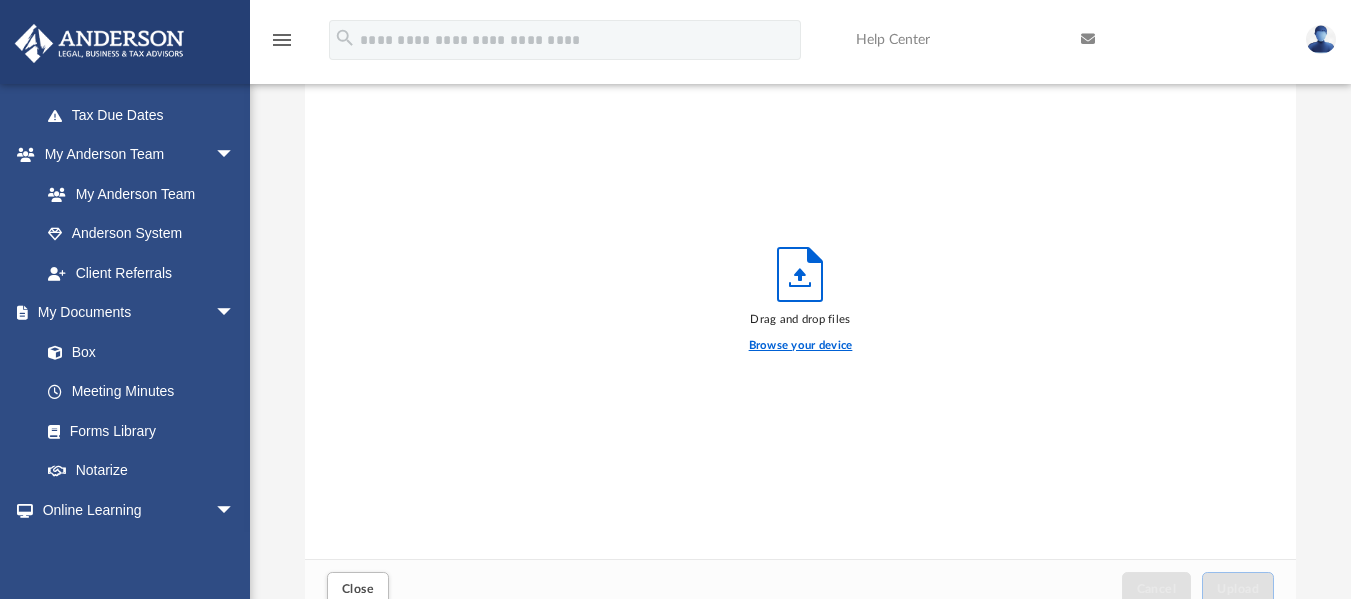 click on "Browse your device" at bounding box center [801, 346] 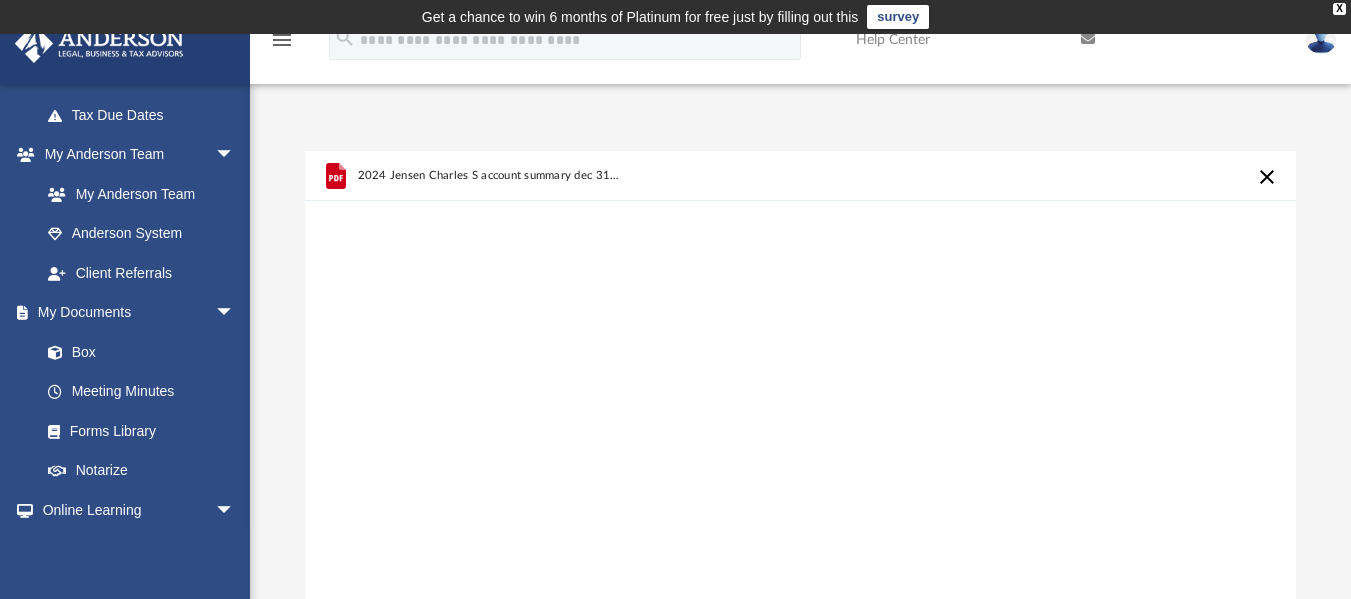 scroll, scrollTop: 400, scrollLeft: 0, axis: vertical 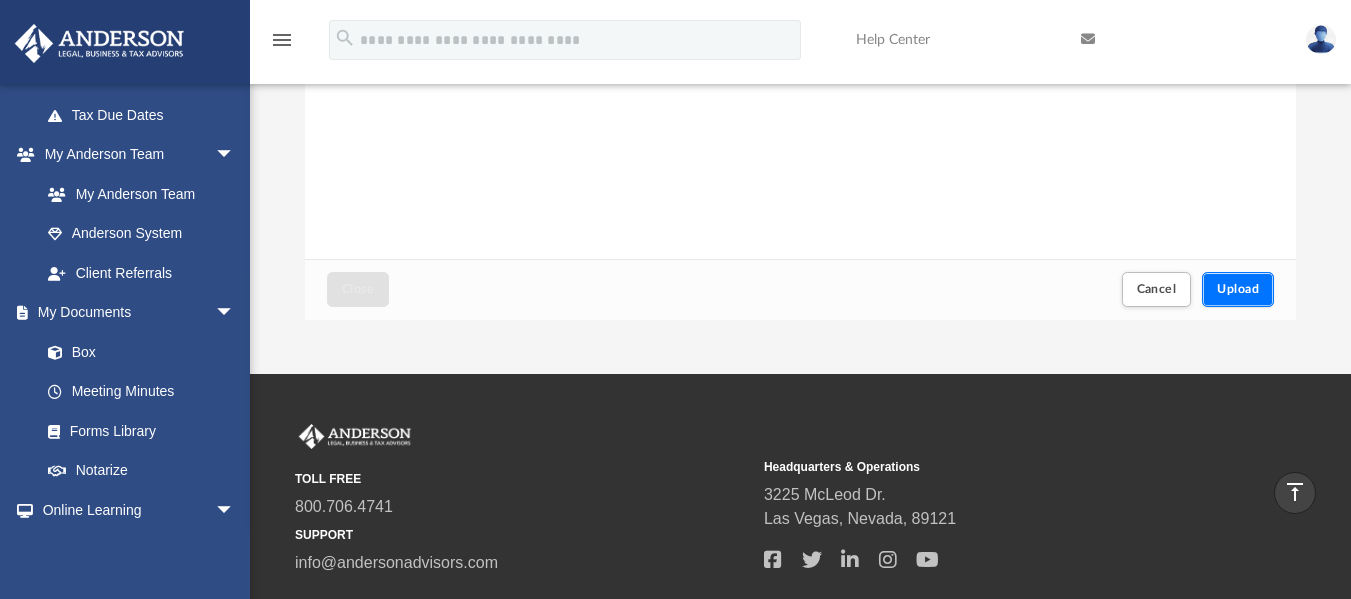 click on "Upload" at bounding box center (1238, 289) 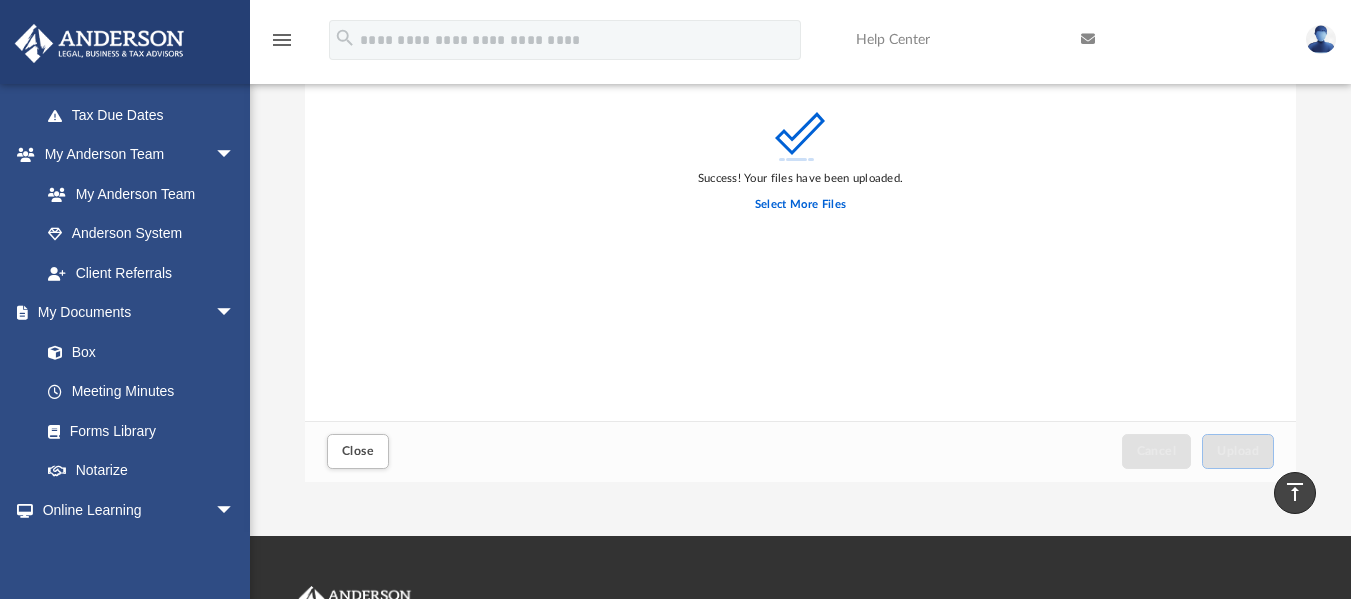 scroll, scrollTop: 100, scrollLeft: 0, axis: vertical 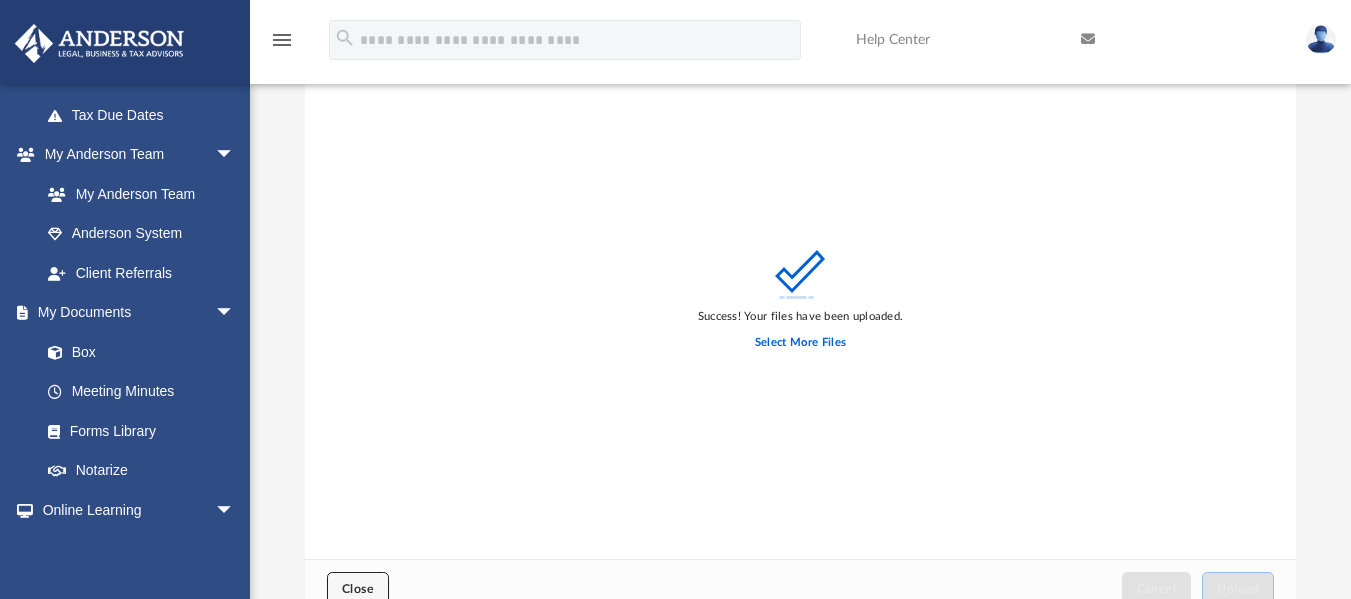 click on "Close" at bounding box center (358, 589) 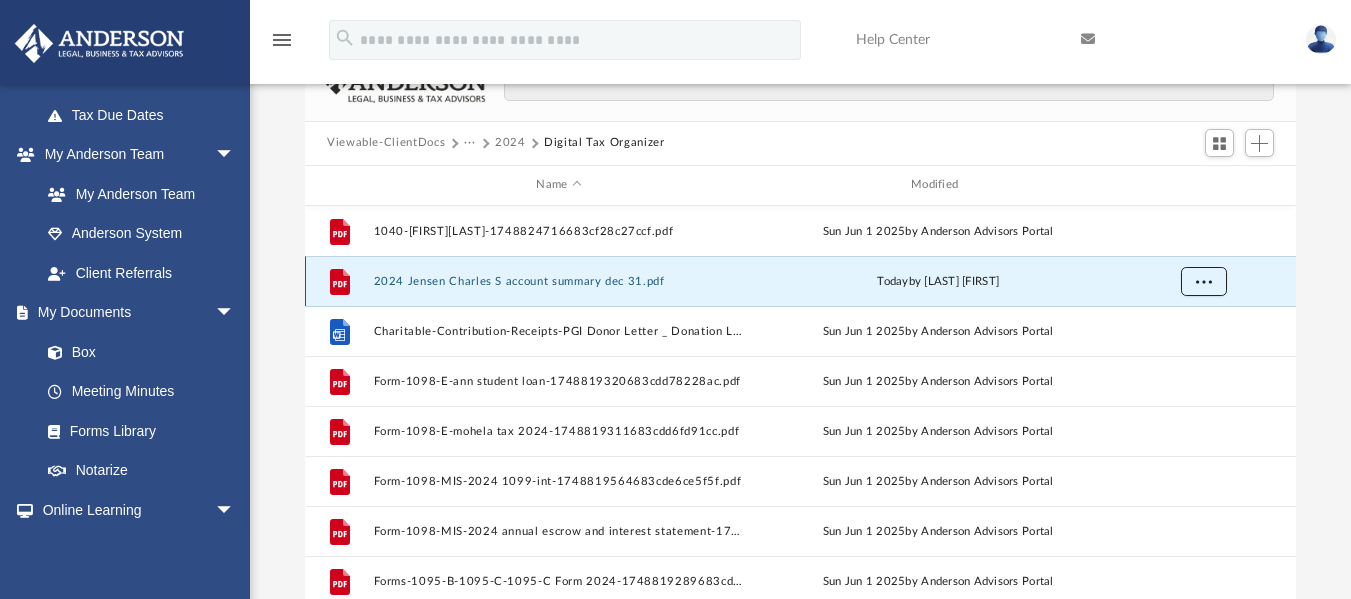 click at bounding box center (1204, 280) 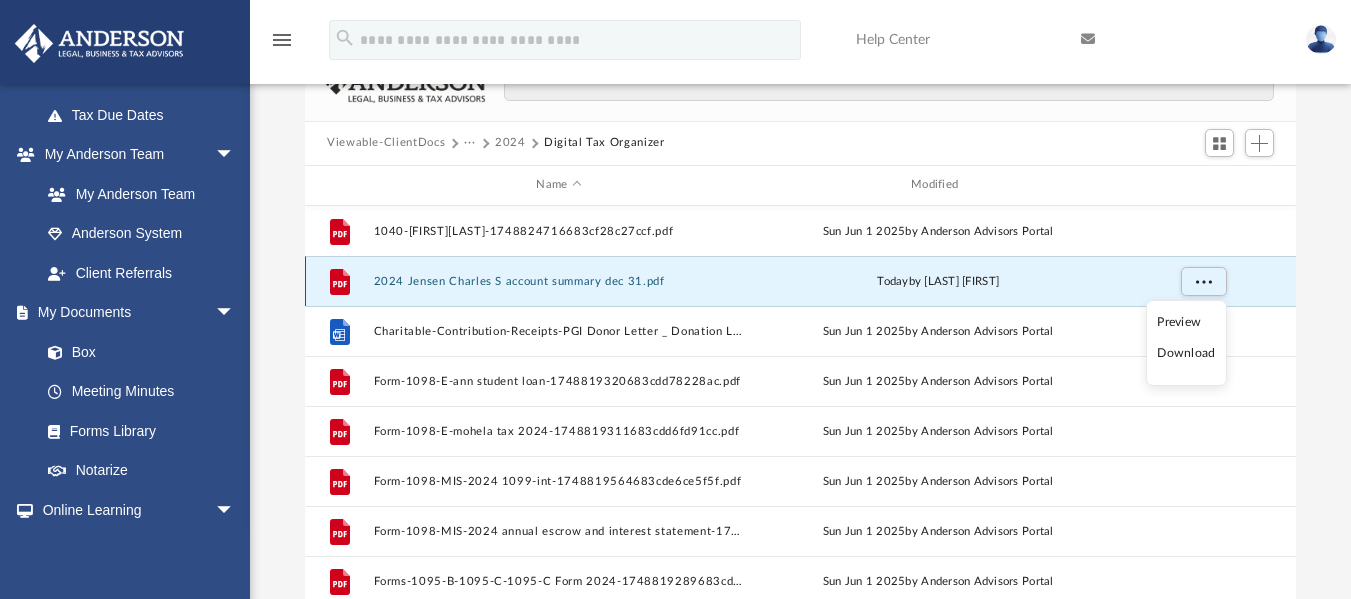 click on "today by [LAST] [FIRST]" at bounding box center (938, 281) 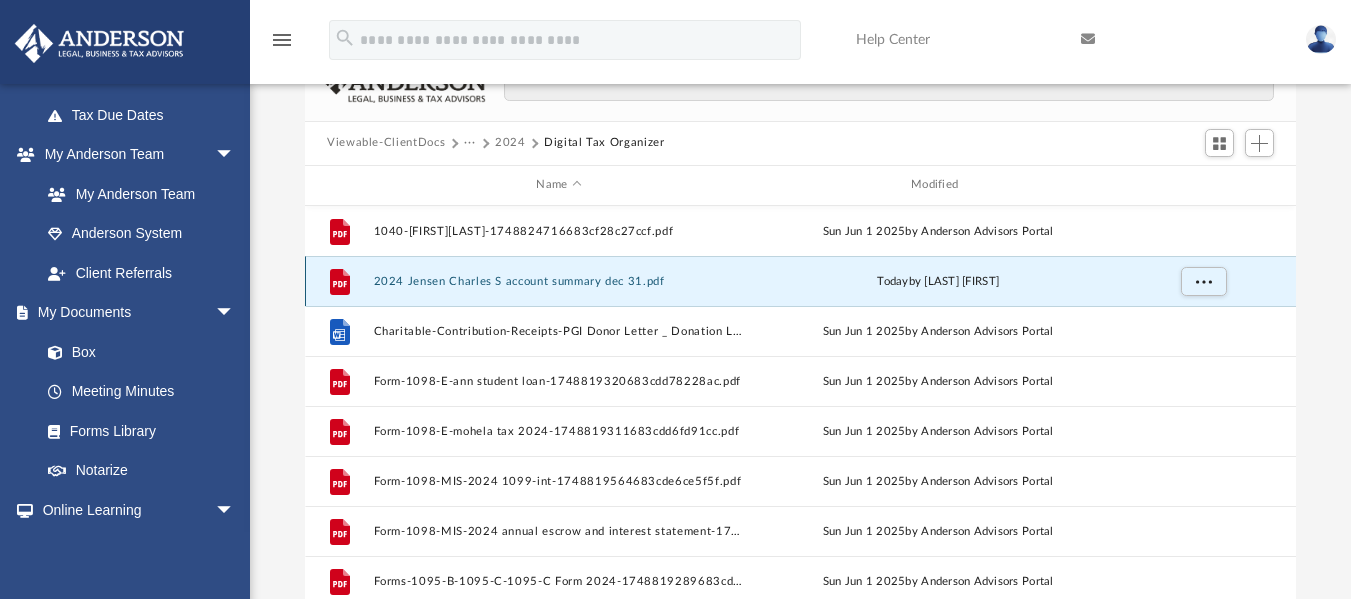 click on "2024 Jensen Charles S account summary dec 31.pdf" at bounding box center [559, 280] 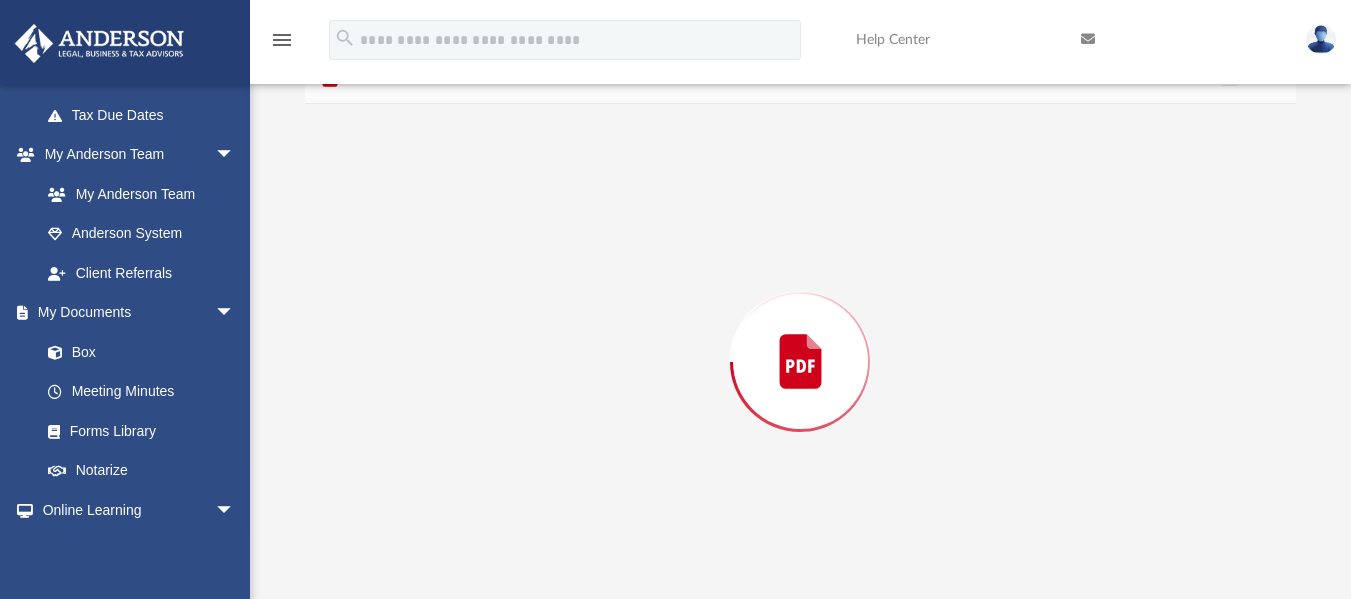 scroll, scrollTop: 121, scrollLeft: 0, axis: vertical 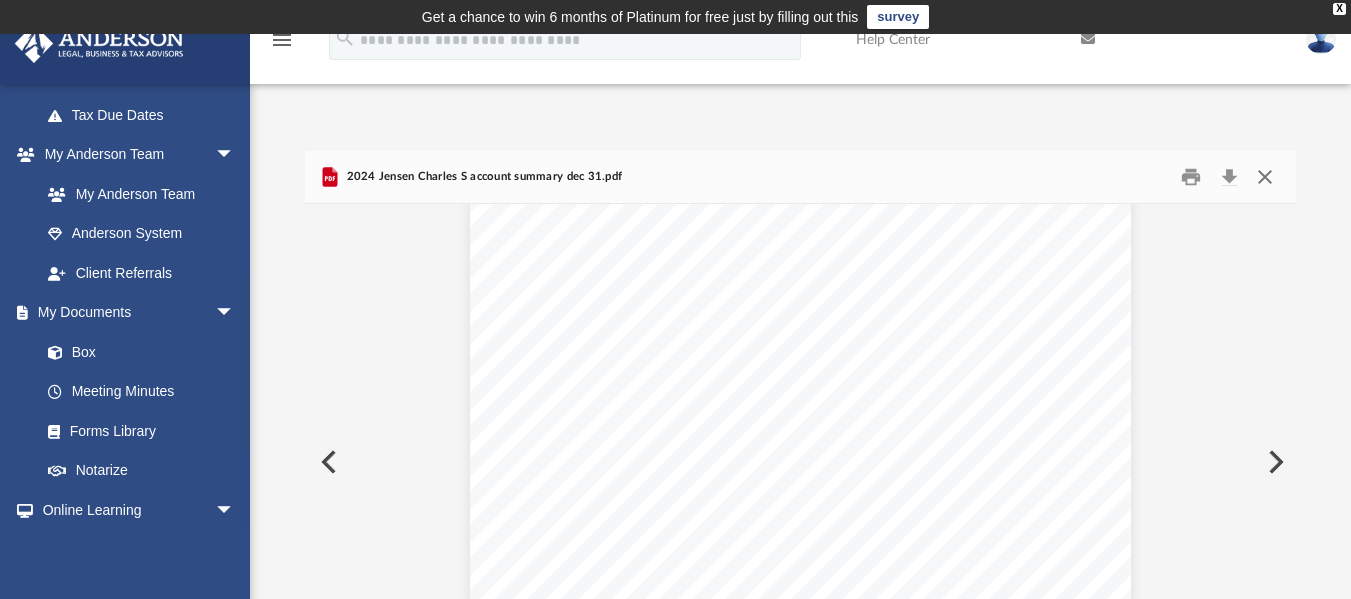 click at bounding box center (1265, 176) 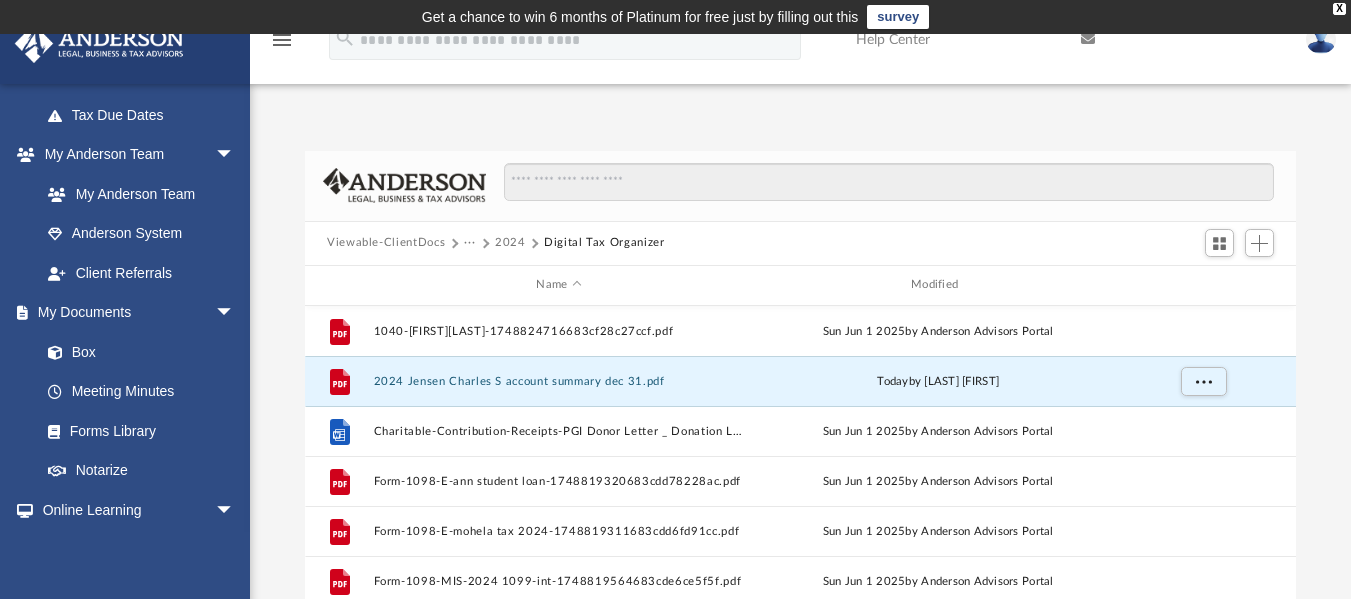 drag, startPoint x: 1210, startPoint y: 375, endPoint x: 1342, endPoint y: 284, distance: 160.32779 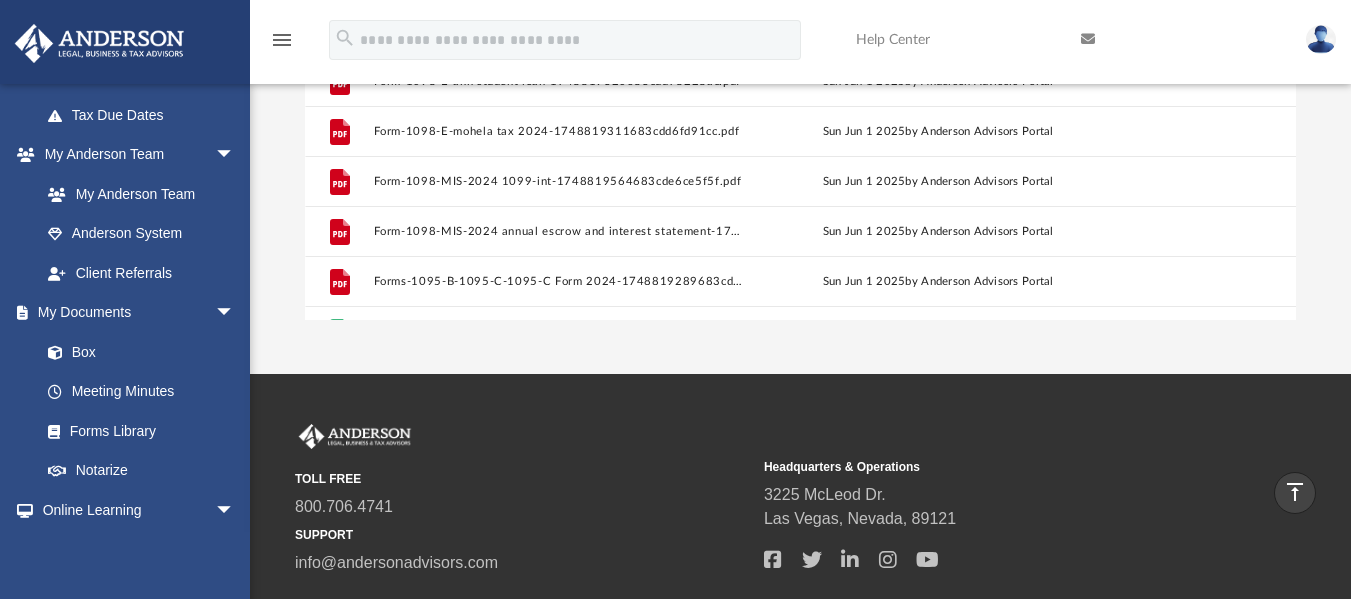 scroll, scrollTop: 100, scrollLeft: 0, axis: vertical 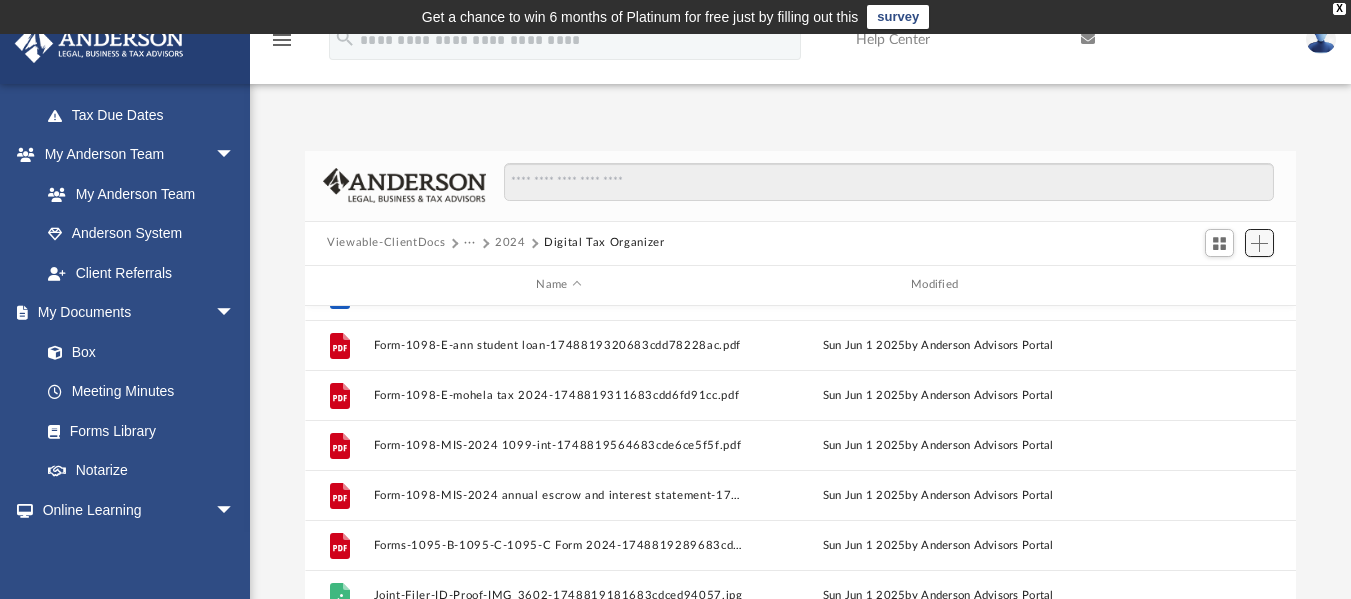 click at bounding box center [1260, 243] 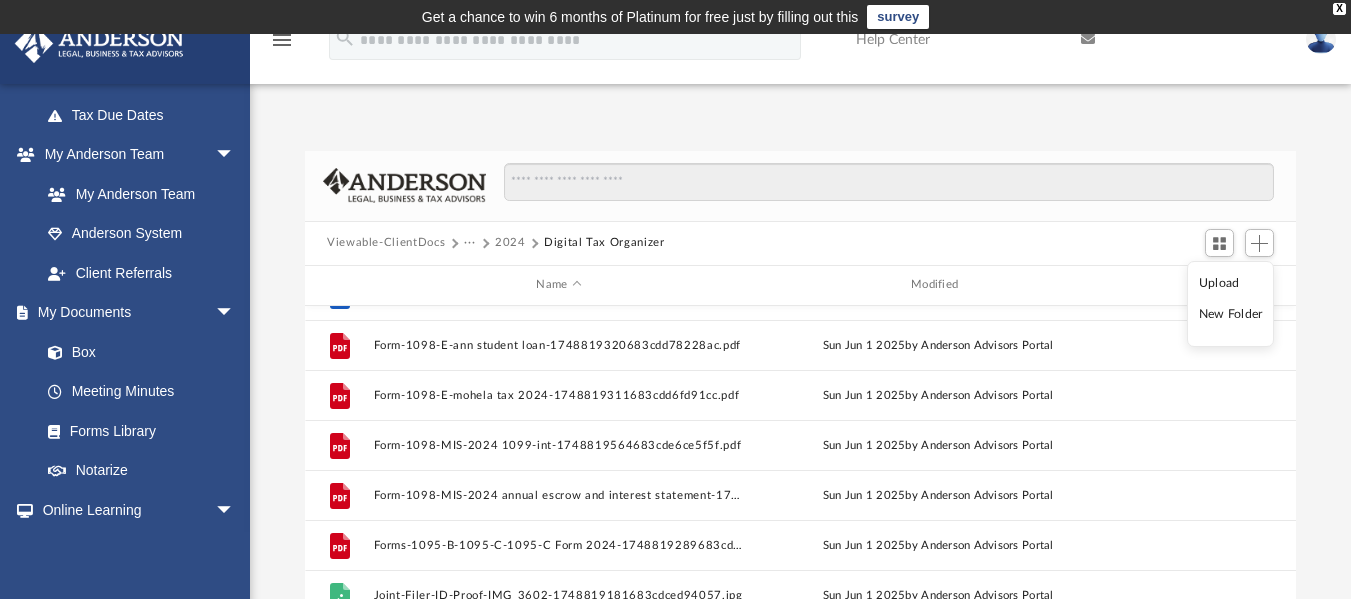 click on "Upload" at bounding box center (1231, 283) 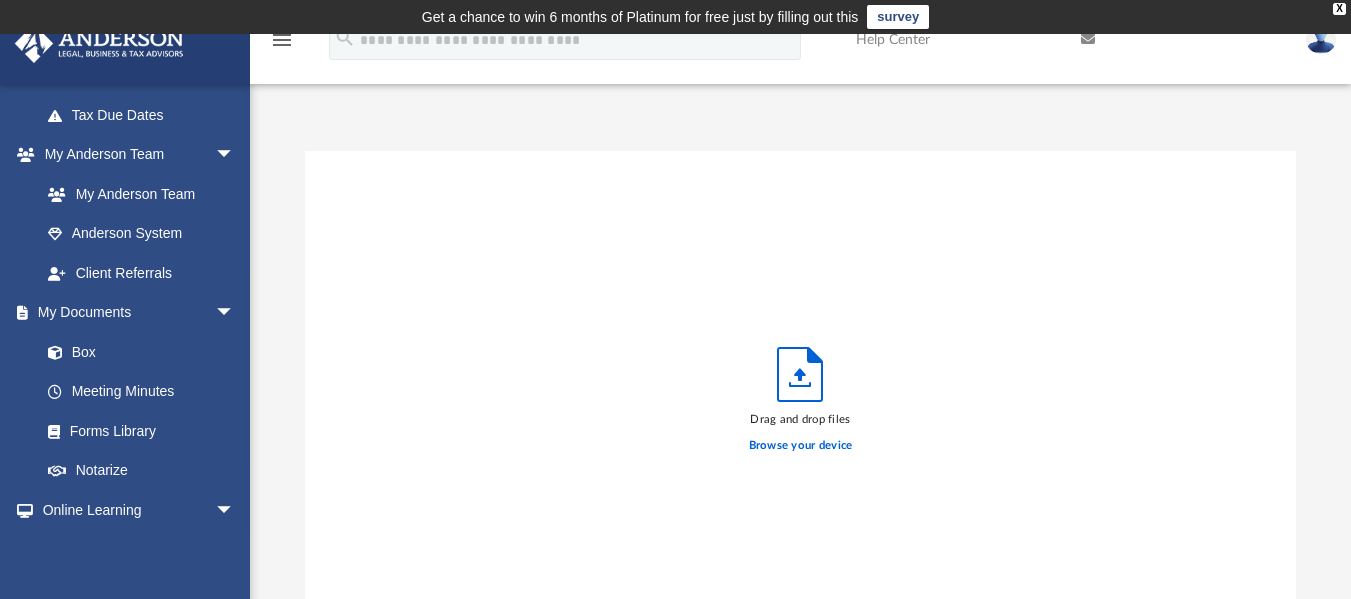 scroll, scrollTop: 16, scrollLeft: 16, axis: both 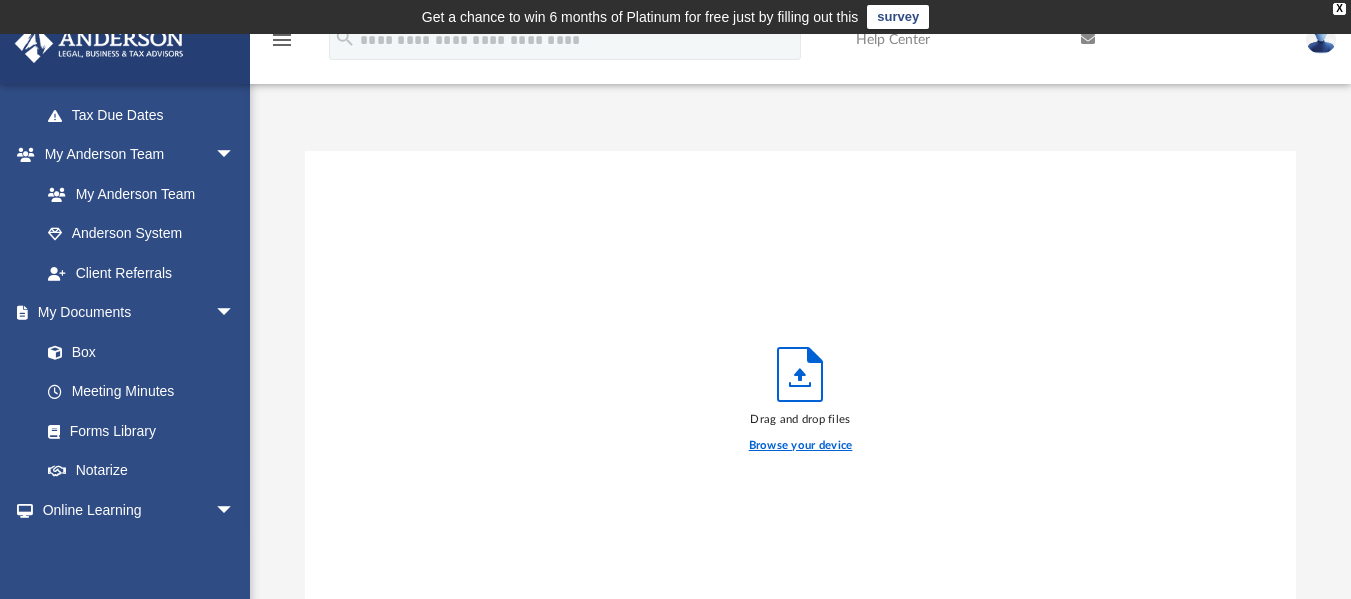 click on "Browse your device" at bounding box center (801, 446) 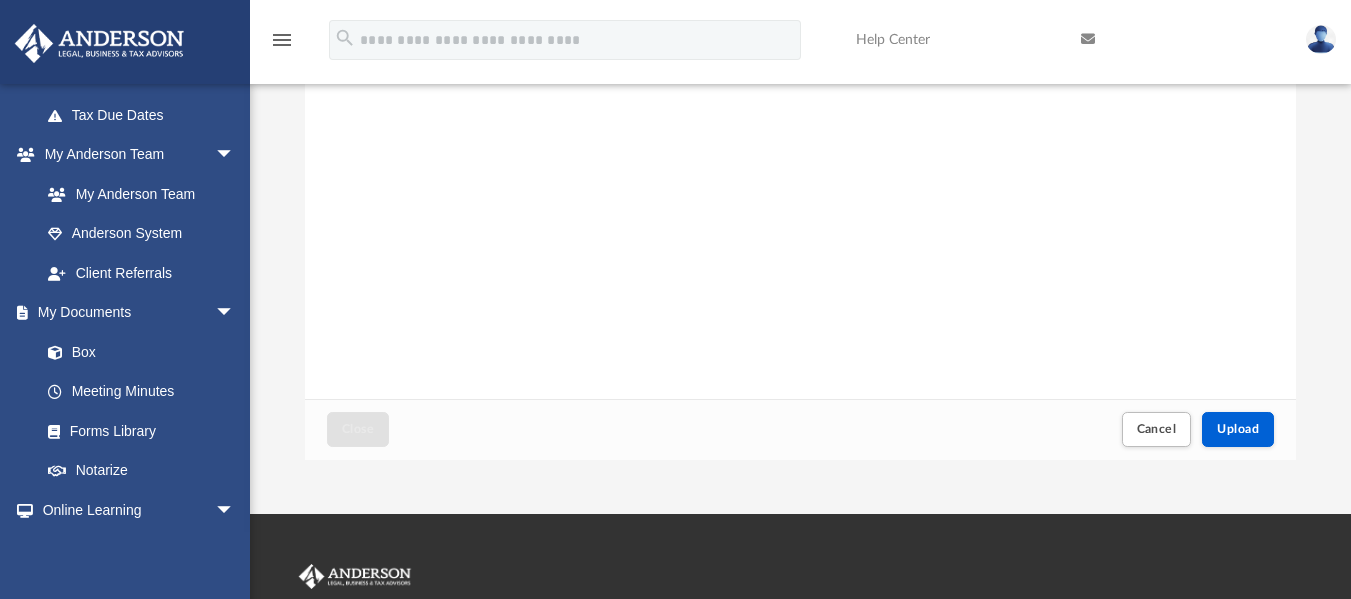 scroll, scrollTop: 400, scrollLeft: 0, axis: vertical 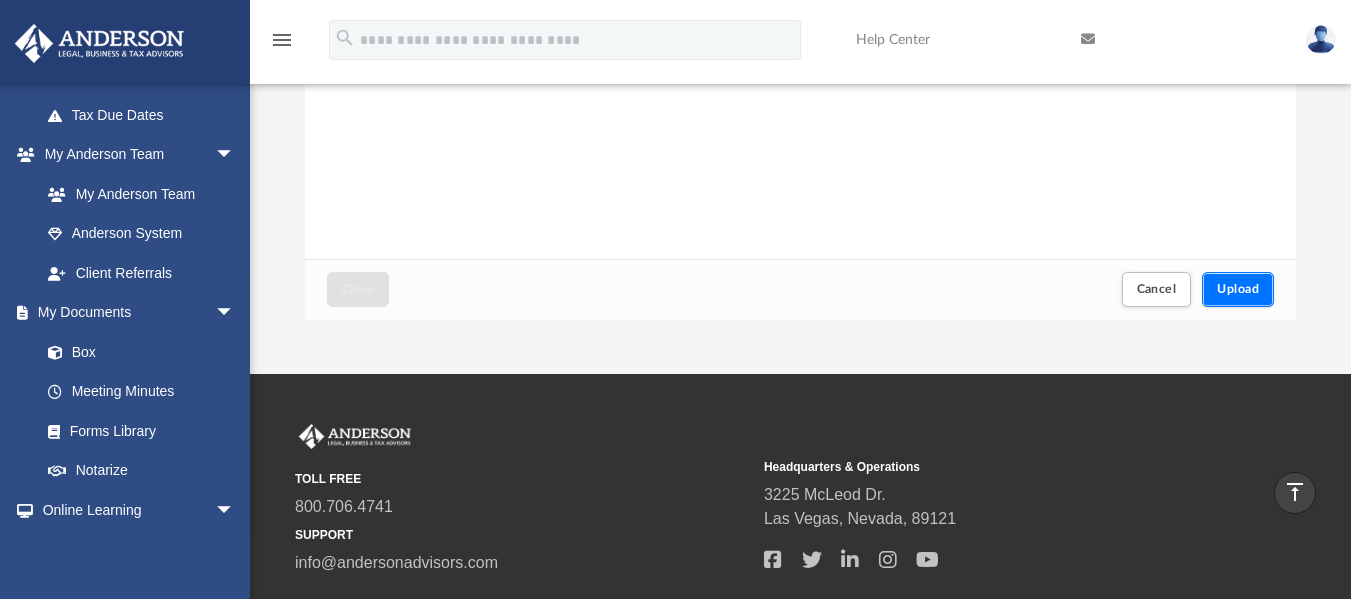 click on "Upload" at bounding box center (1238, 289) 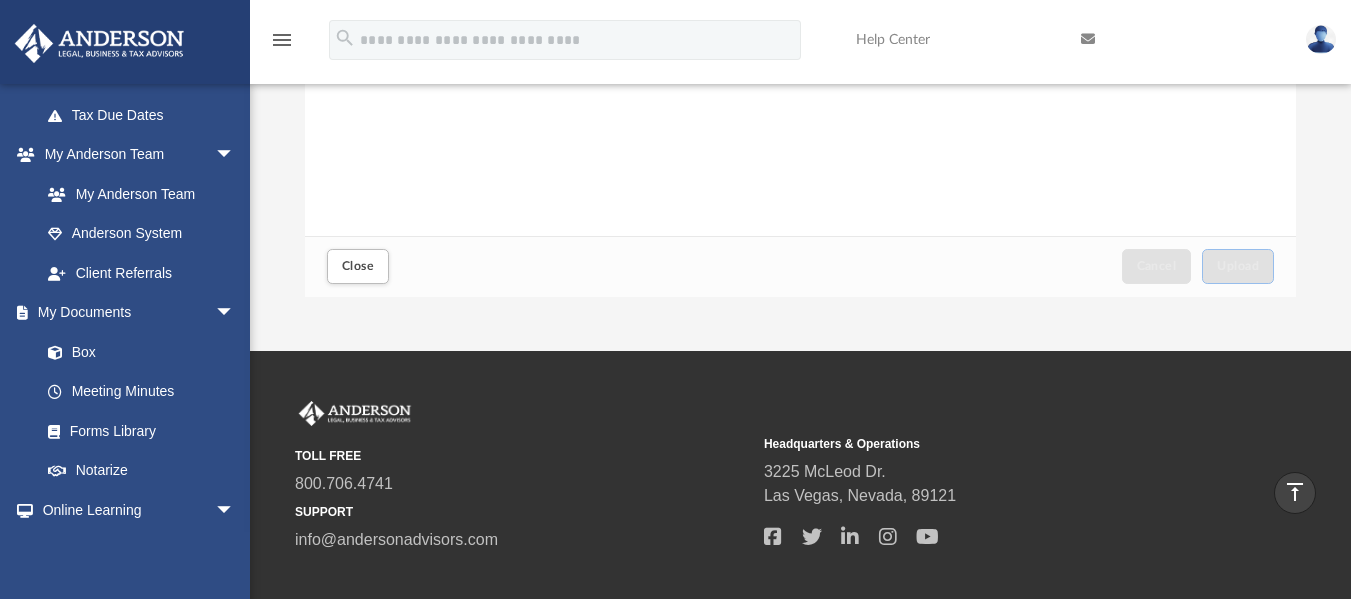 scroll, scrollTop: 300, scrollLeft: 0, axis: vertical 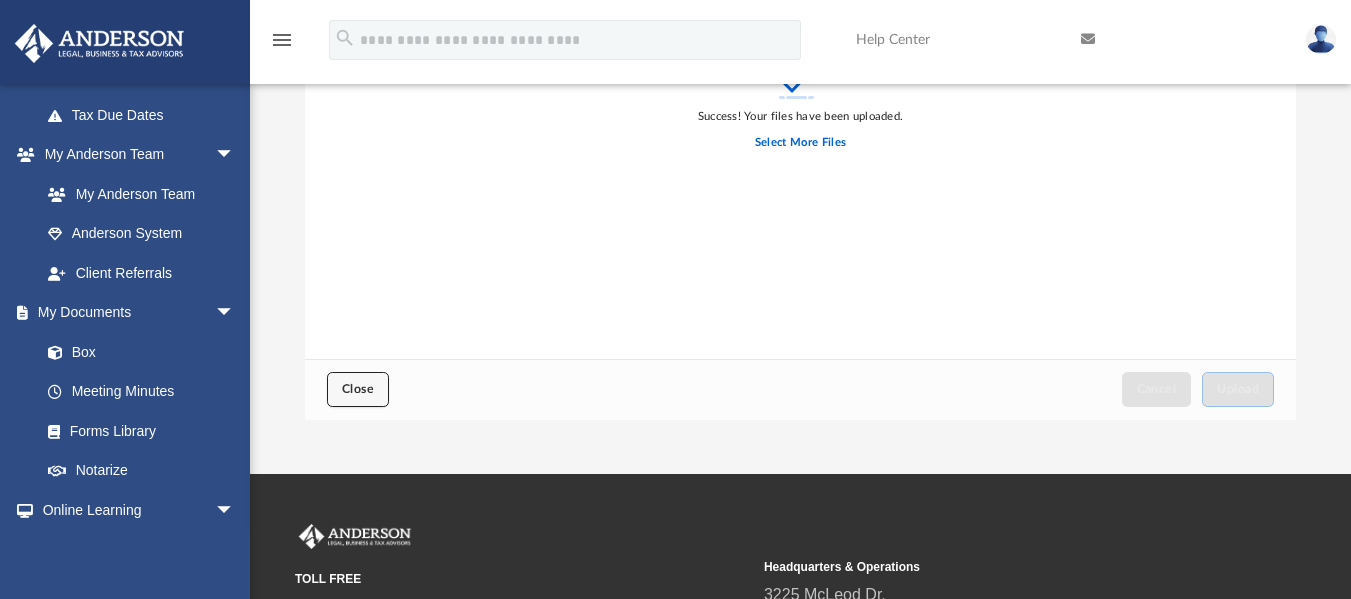 click on "Close" at bounding box center (358, 389) 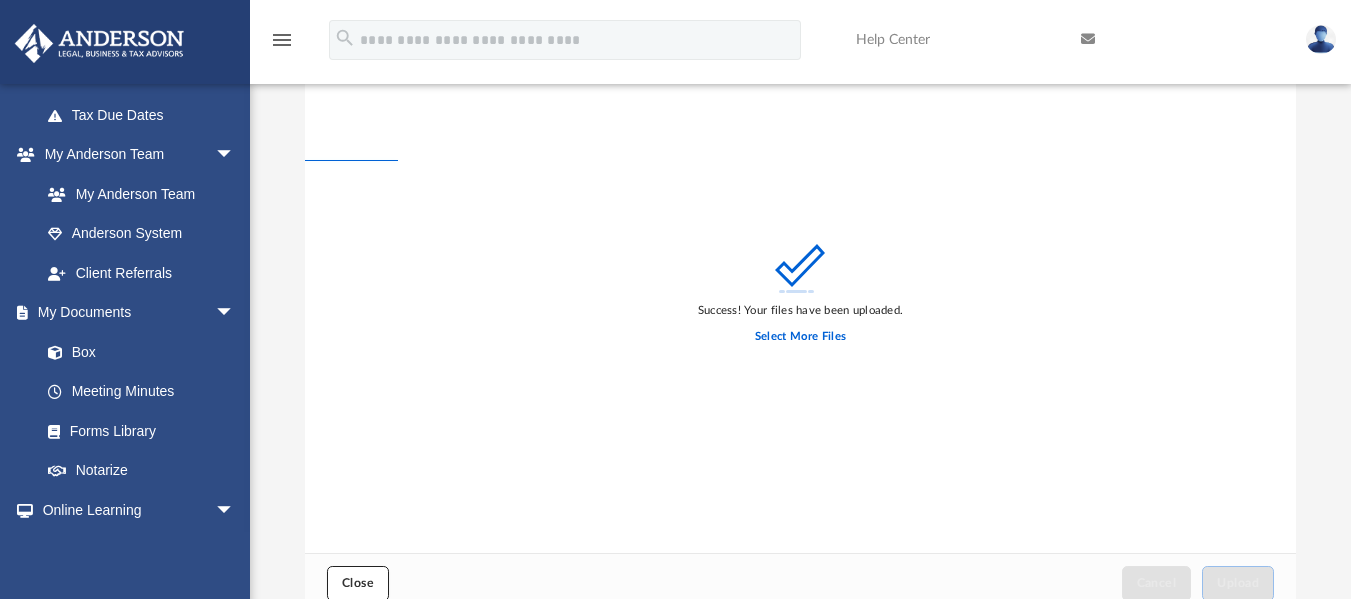 scroll, scrollTop: 0, scrollLeft: 0, axis: both 